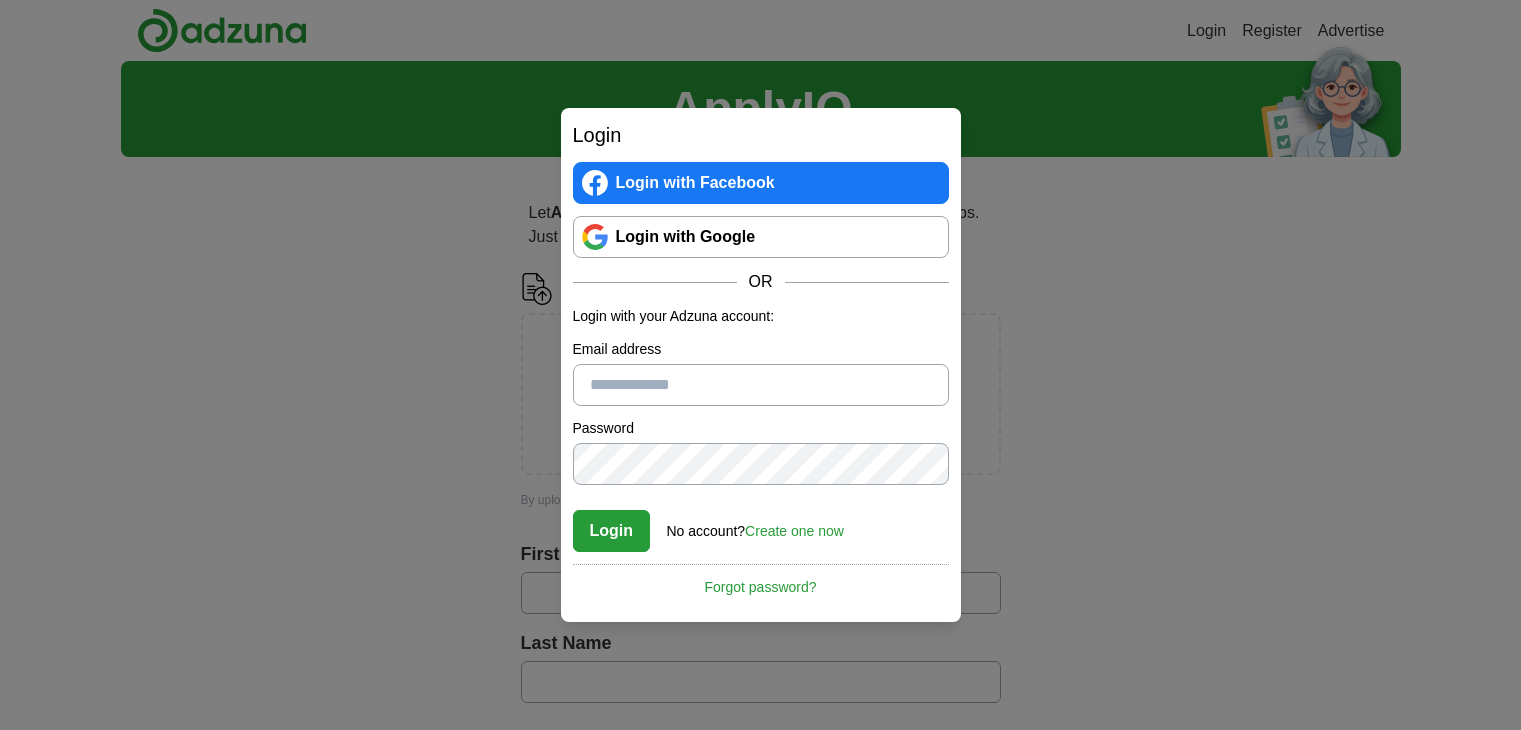 scroll, scrollTop: 0, scrollLeft: 0, axis: both 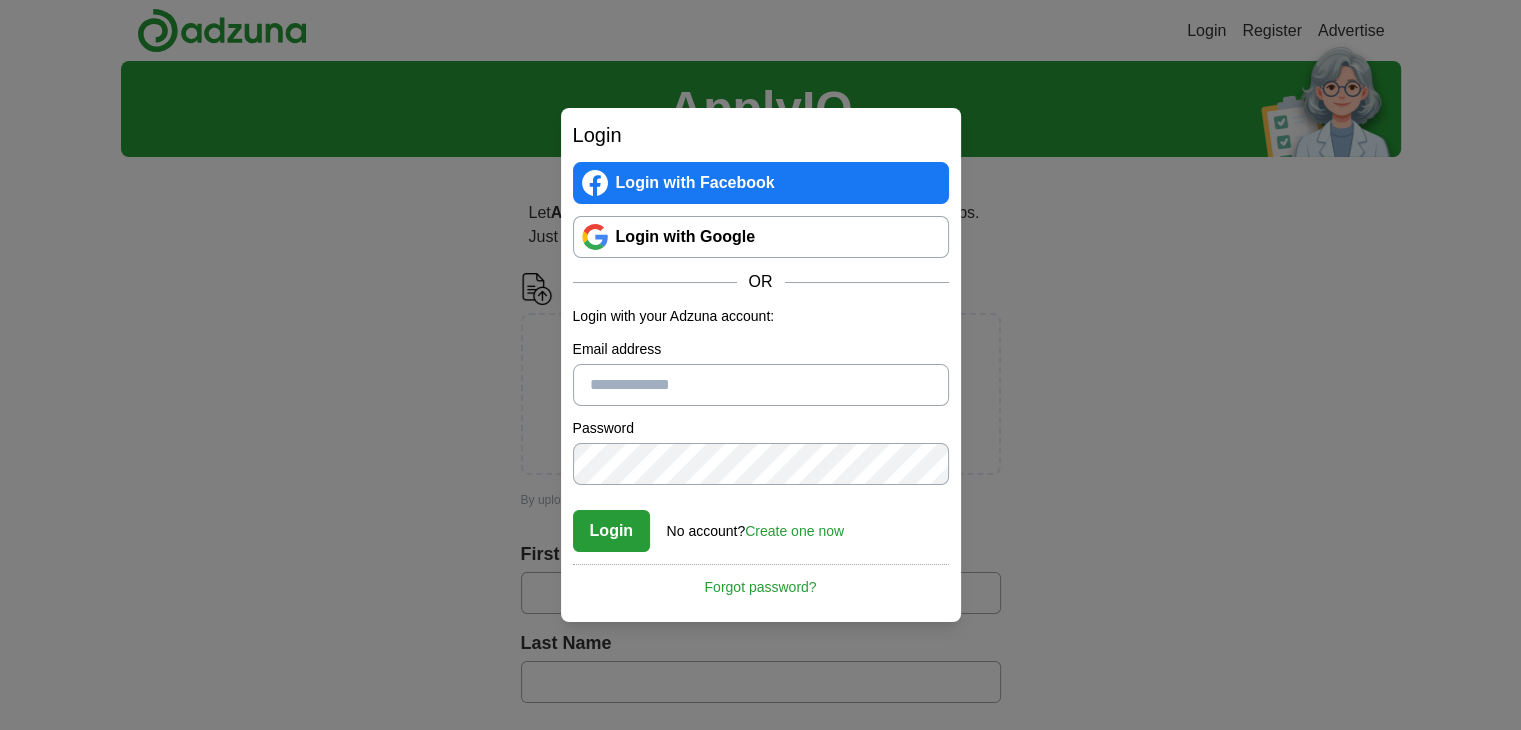 click on "Login with Google" at bounding box center [761, 237] 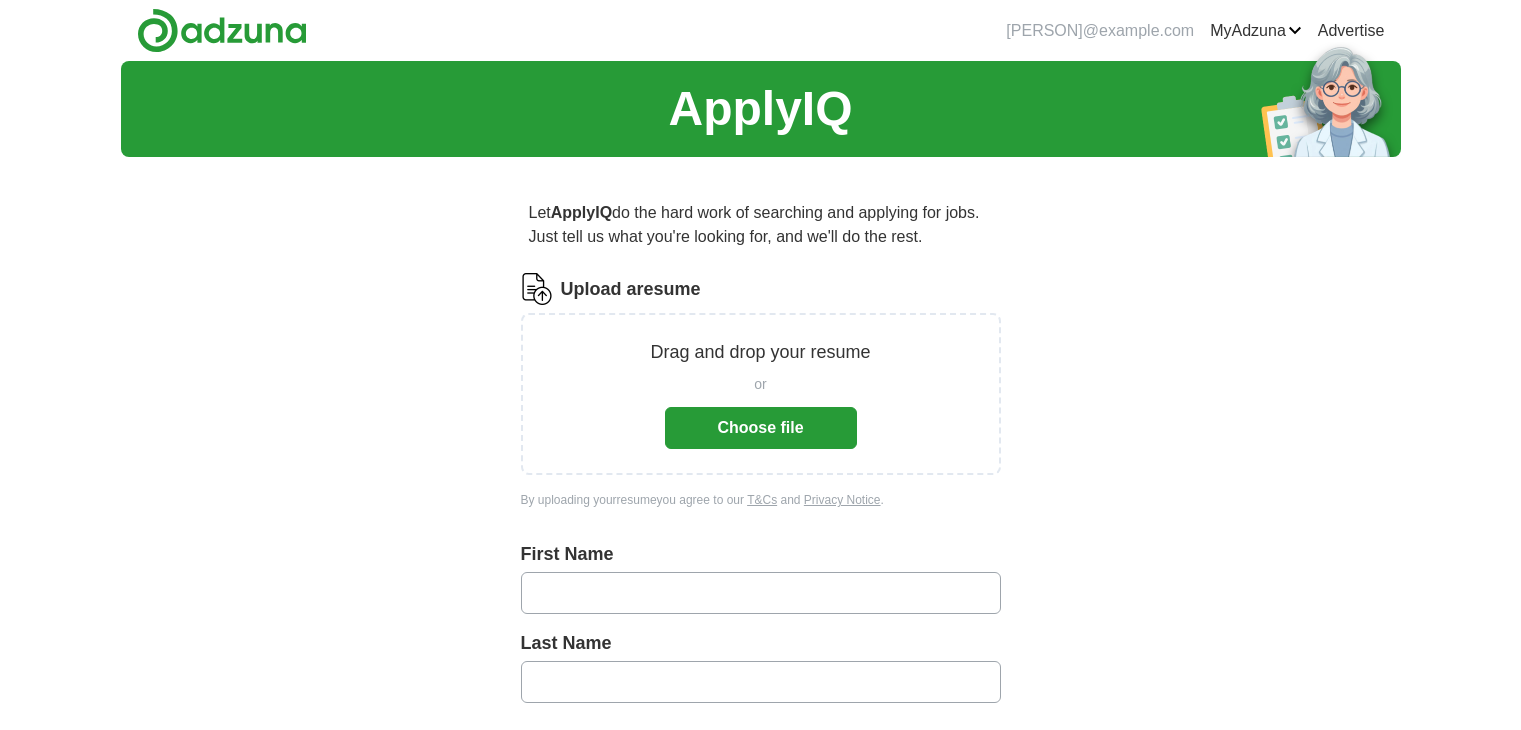 scroll, scrollTop: 0, scrollLeft: 0, axis: both 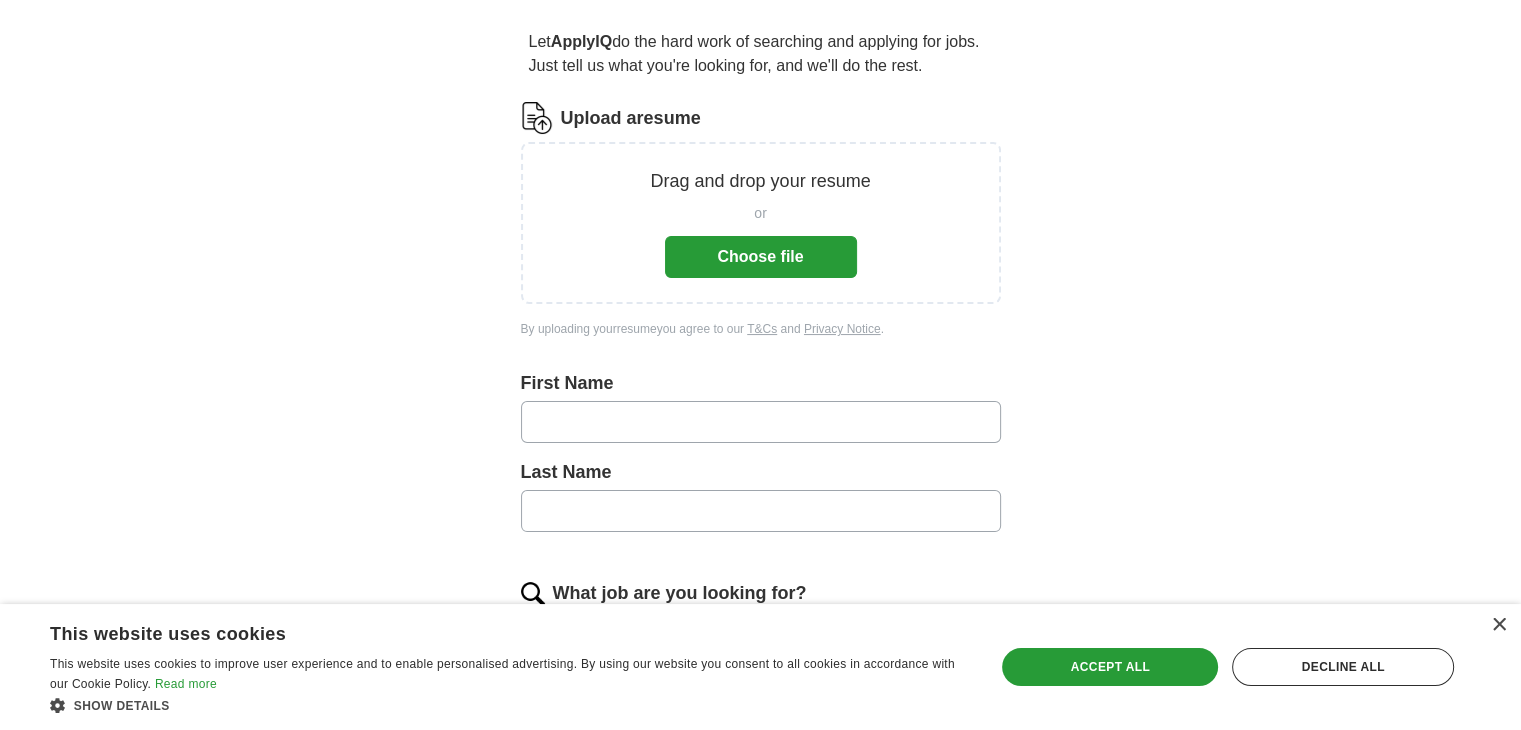 click on "Choose file" at bounding box center [761, 257] 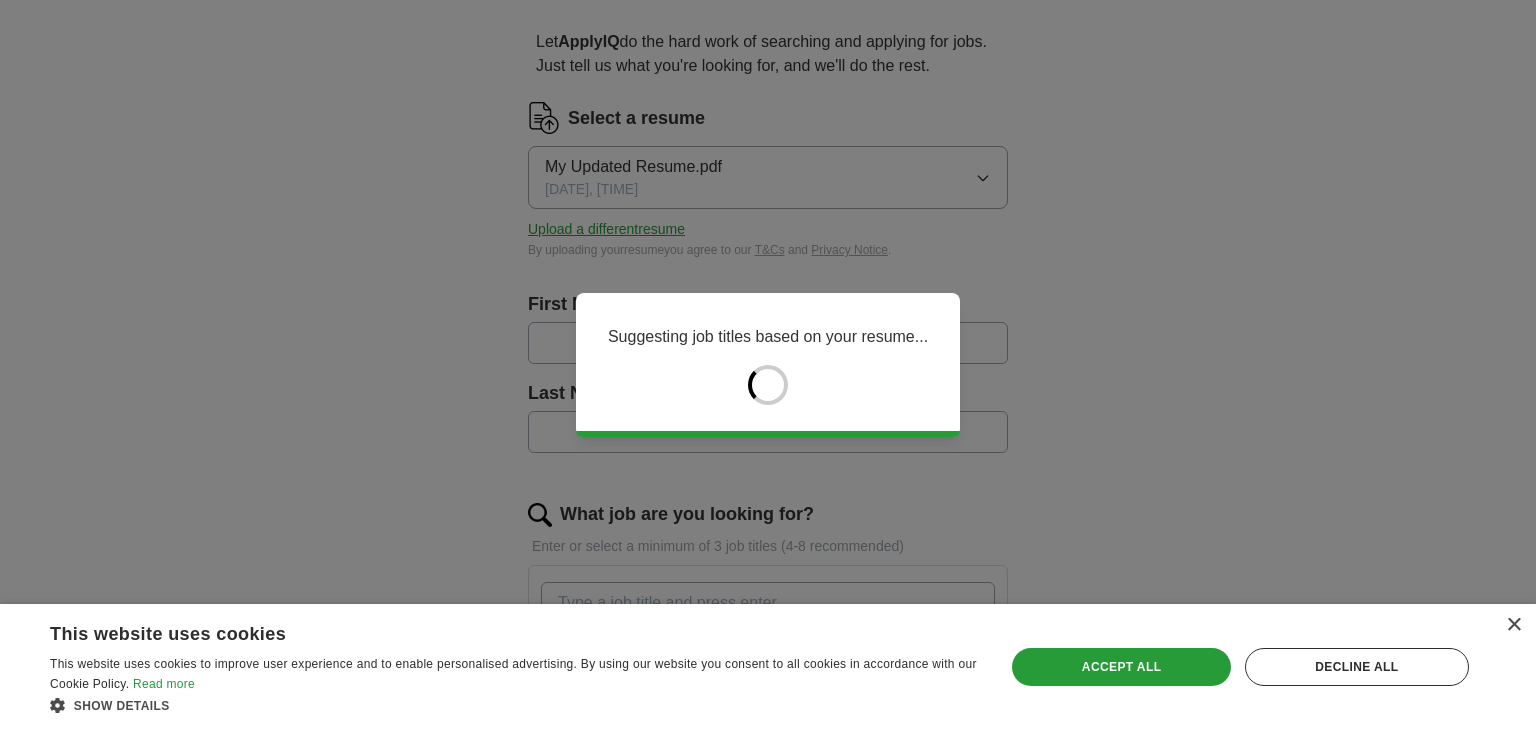 type on "*****" 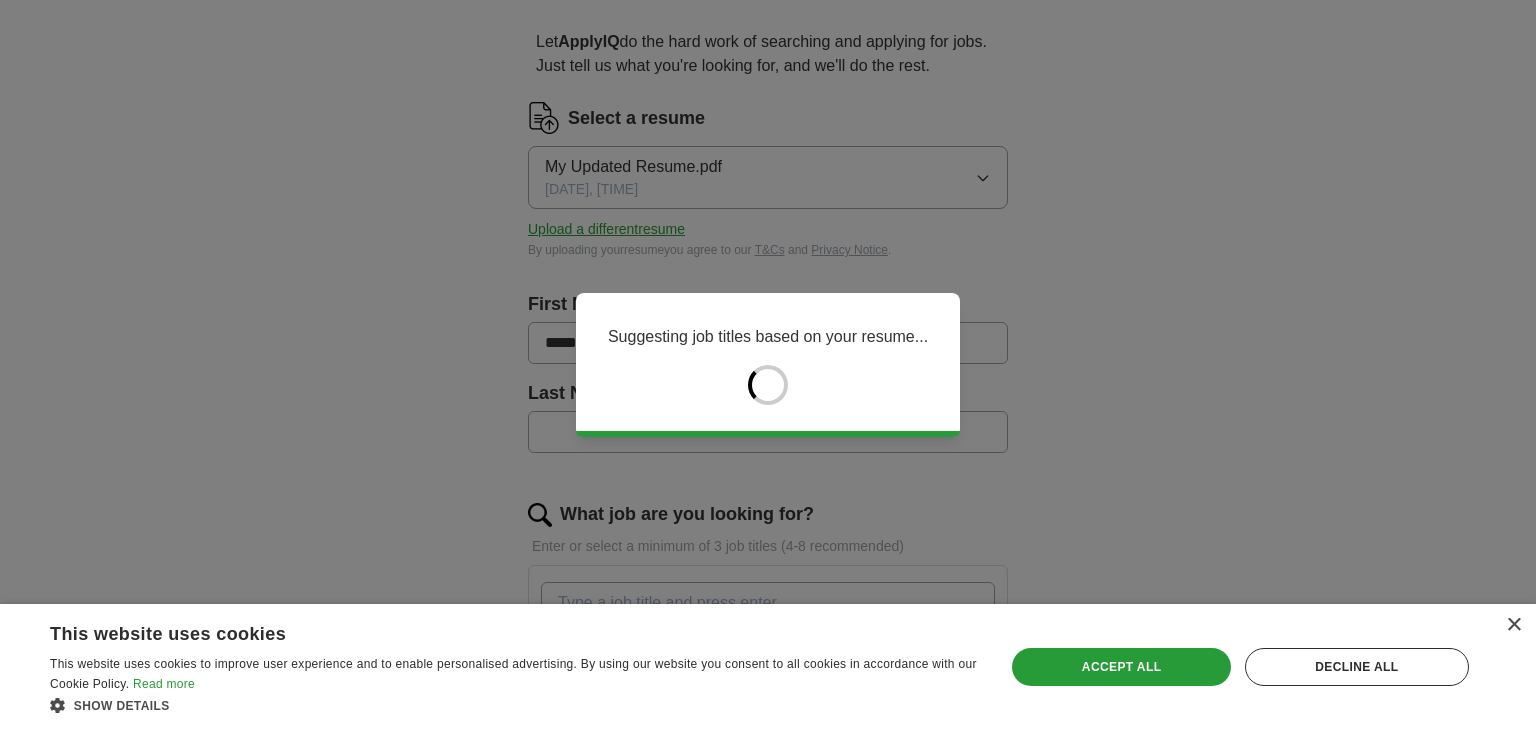 type on "********" 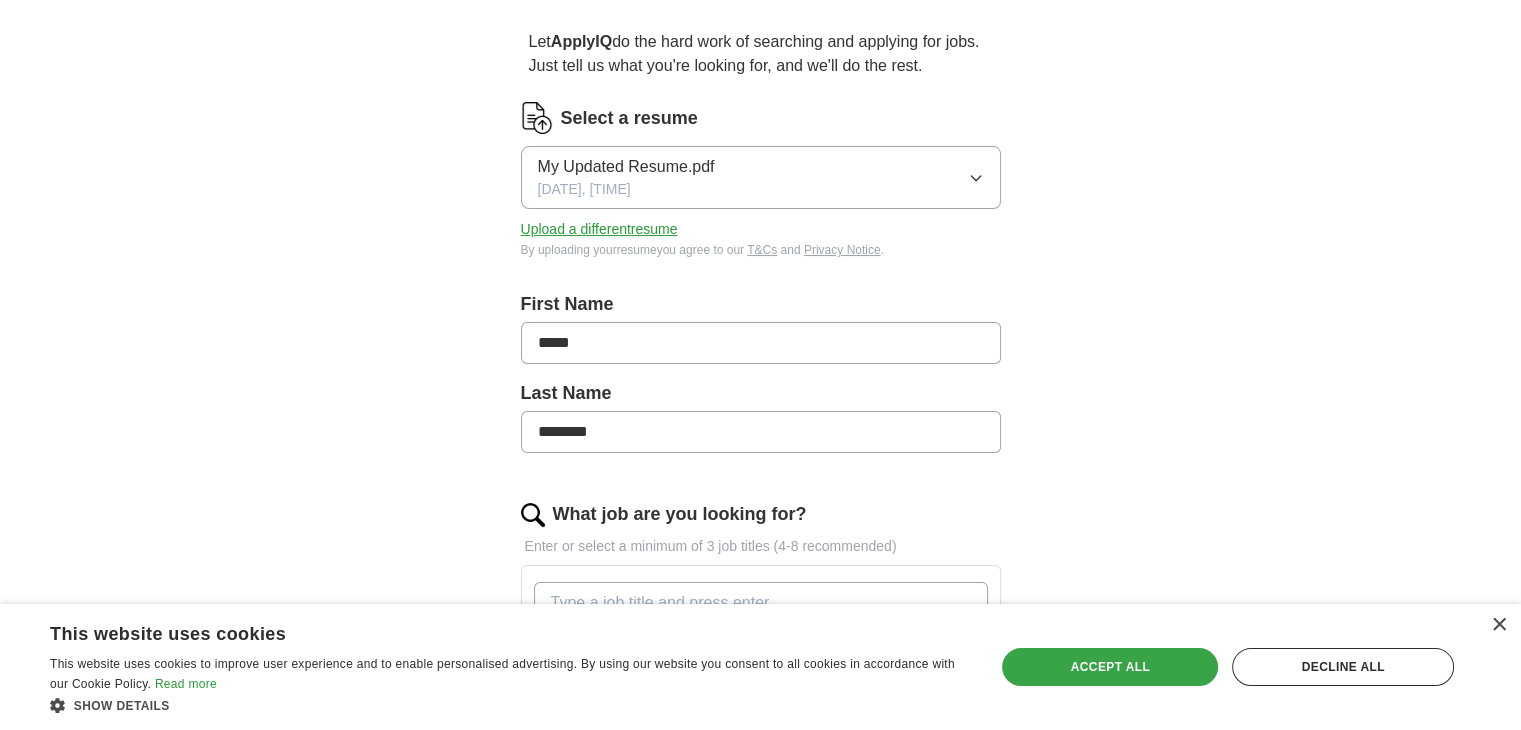 click on "Accept all" at bounding box center (1110, 667) 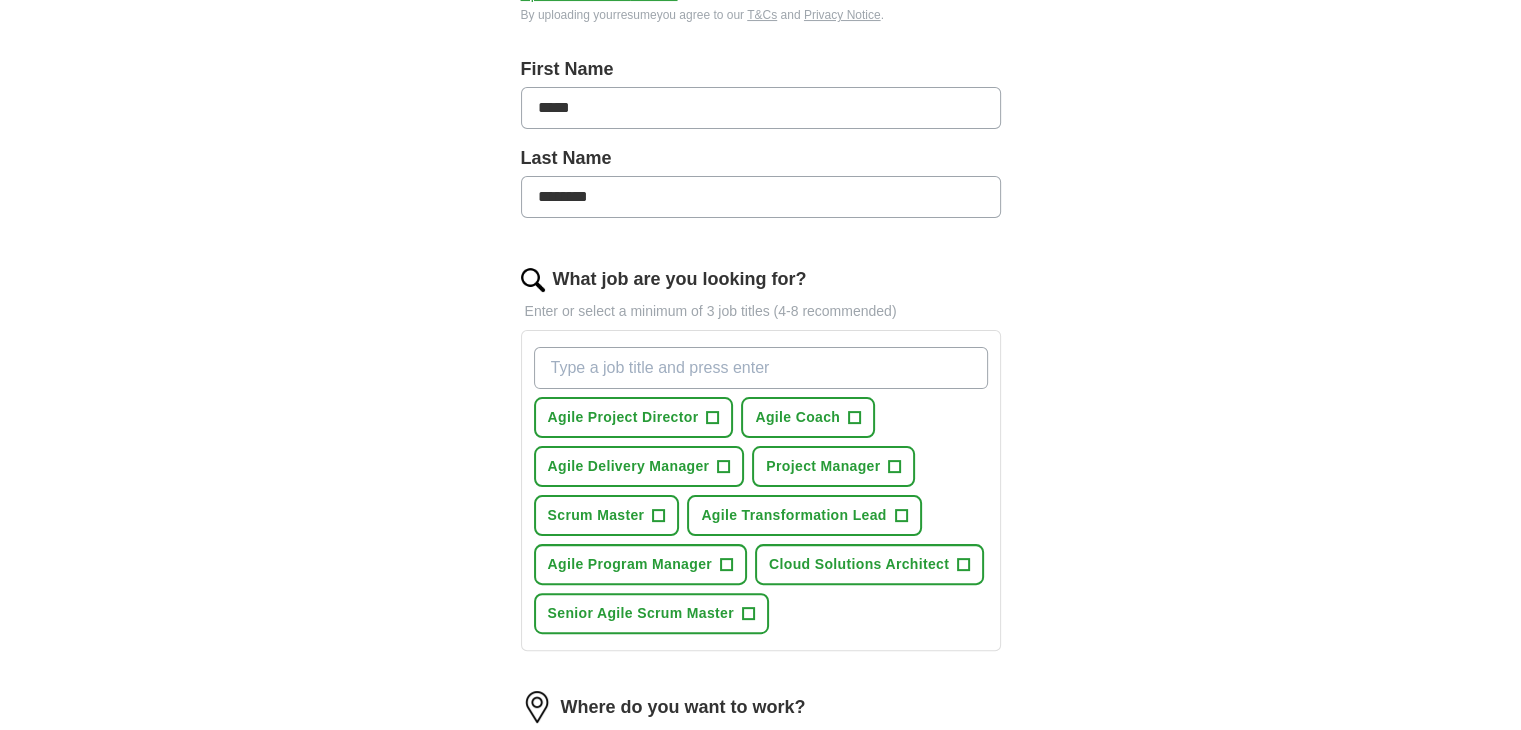 scroll, scrollTop: 410, scrollLeft: 0, axis: vertical 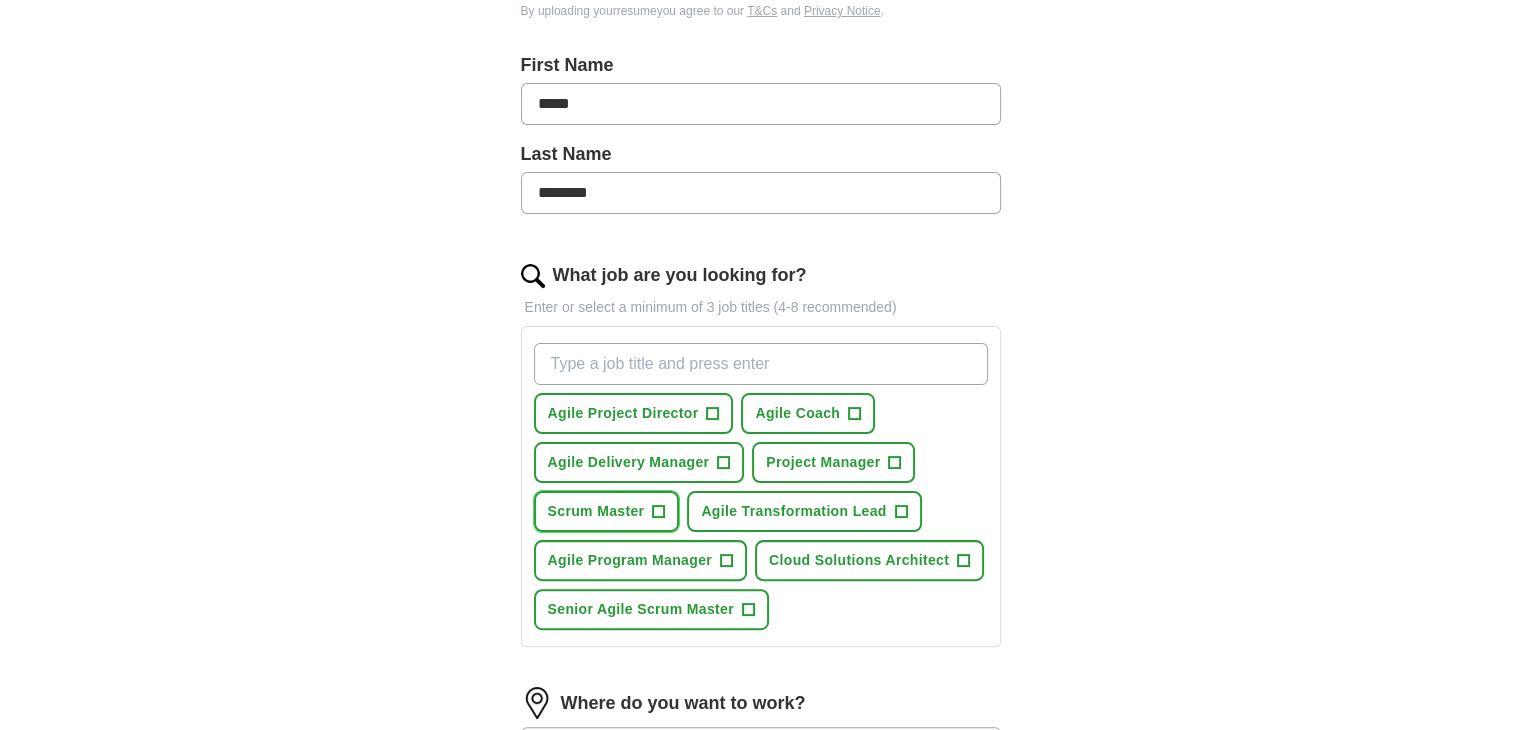 click on "+" at bounding box center (659, 512) 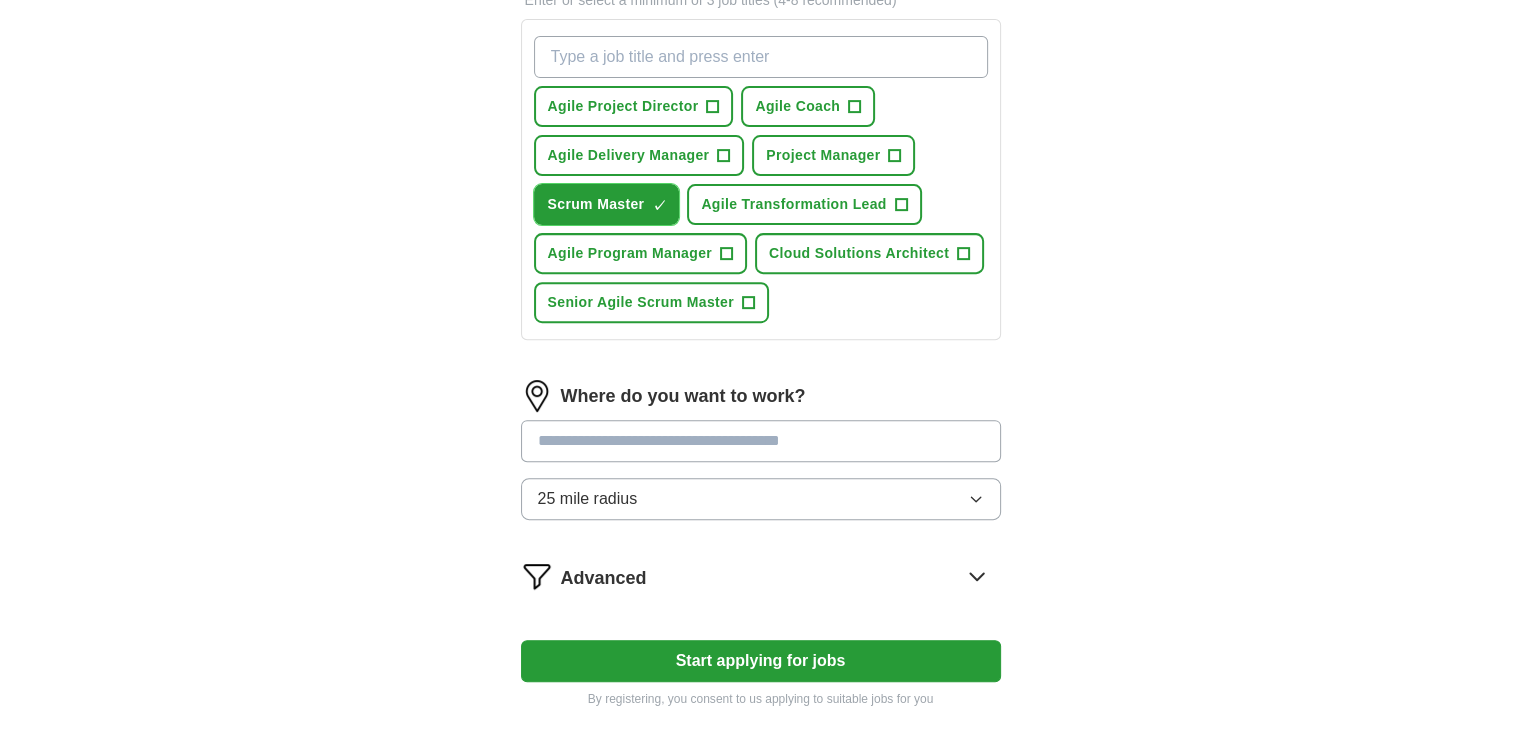 scroll, scrollTop: 740, scrollLeft: 0, axis: vertical 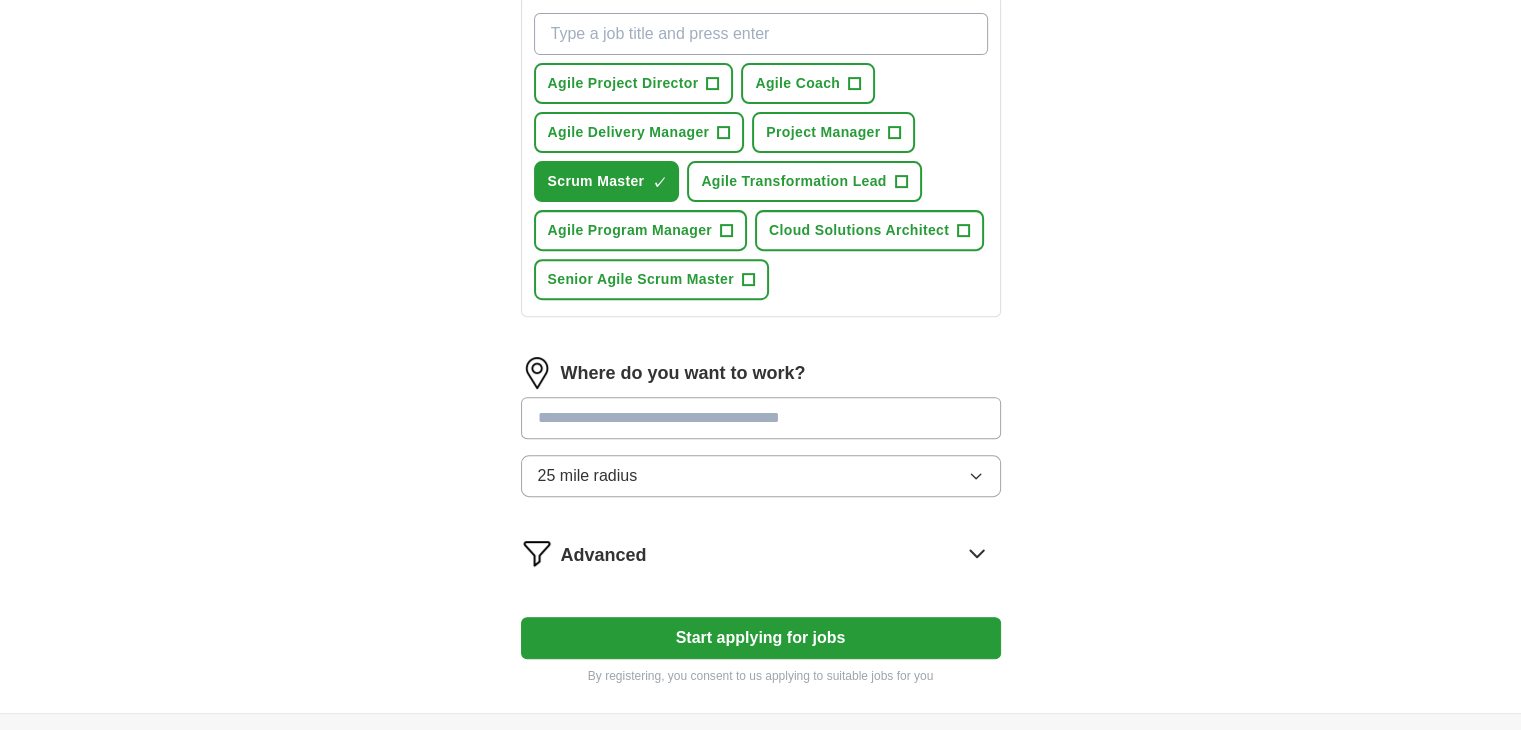 click on "25 mile radius" at bounding box center (761, 476) 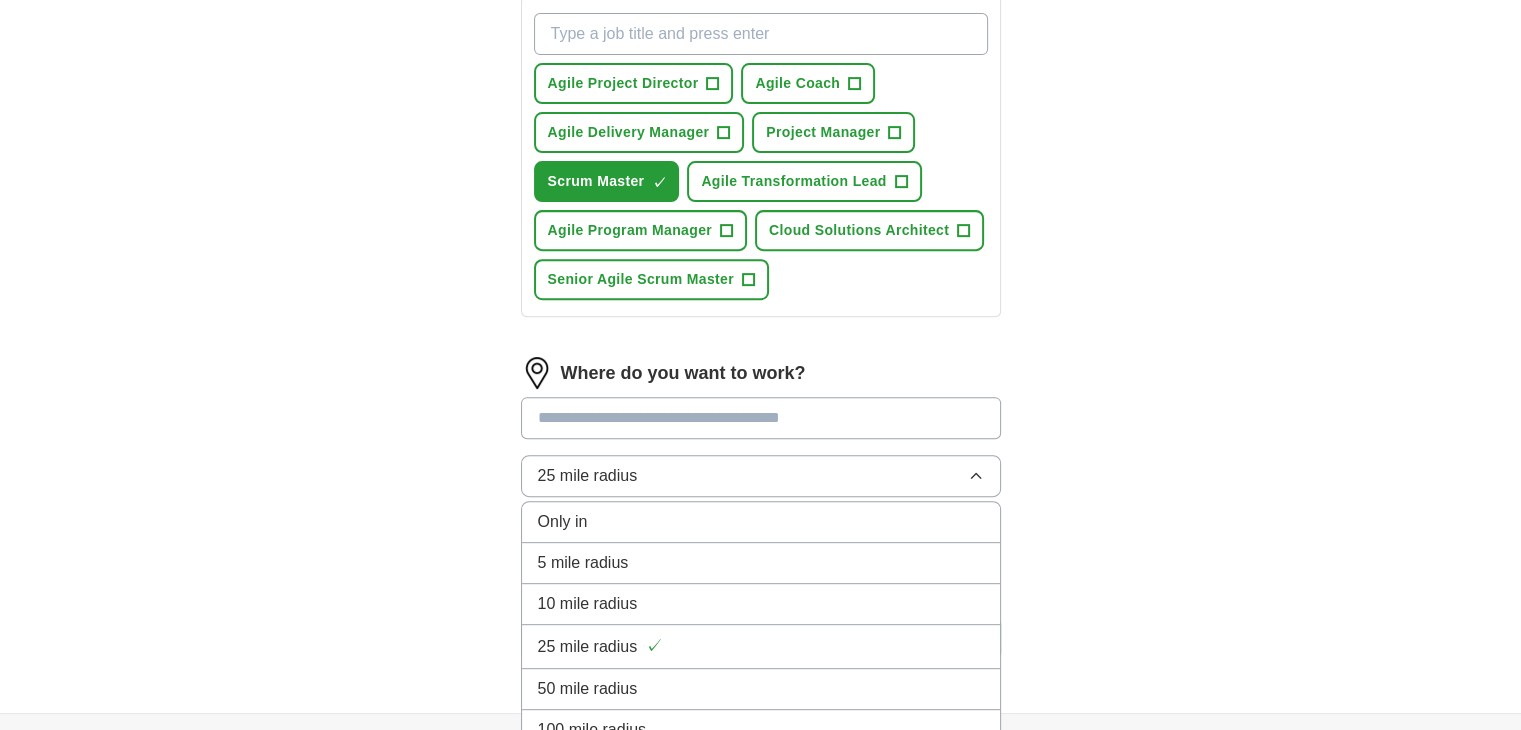 click on "50 mile radius" at bounding box center (588, 689) 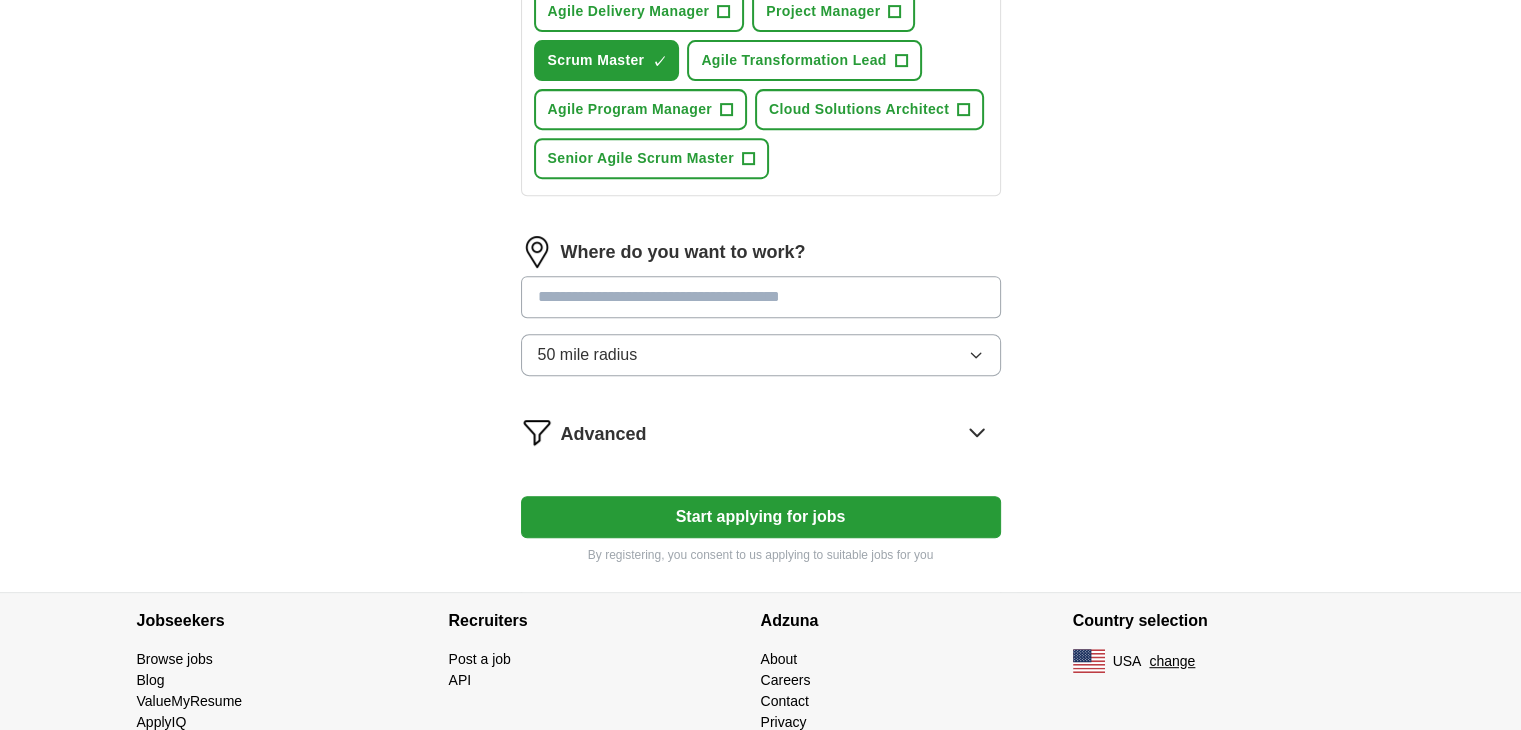 scroll, scrollTop: 918, scrollLeft: 0, axis: vertical 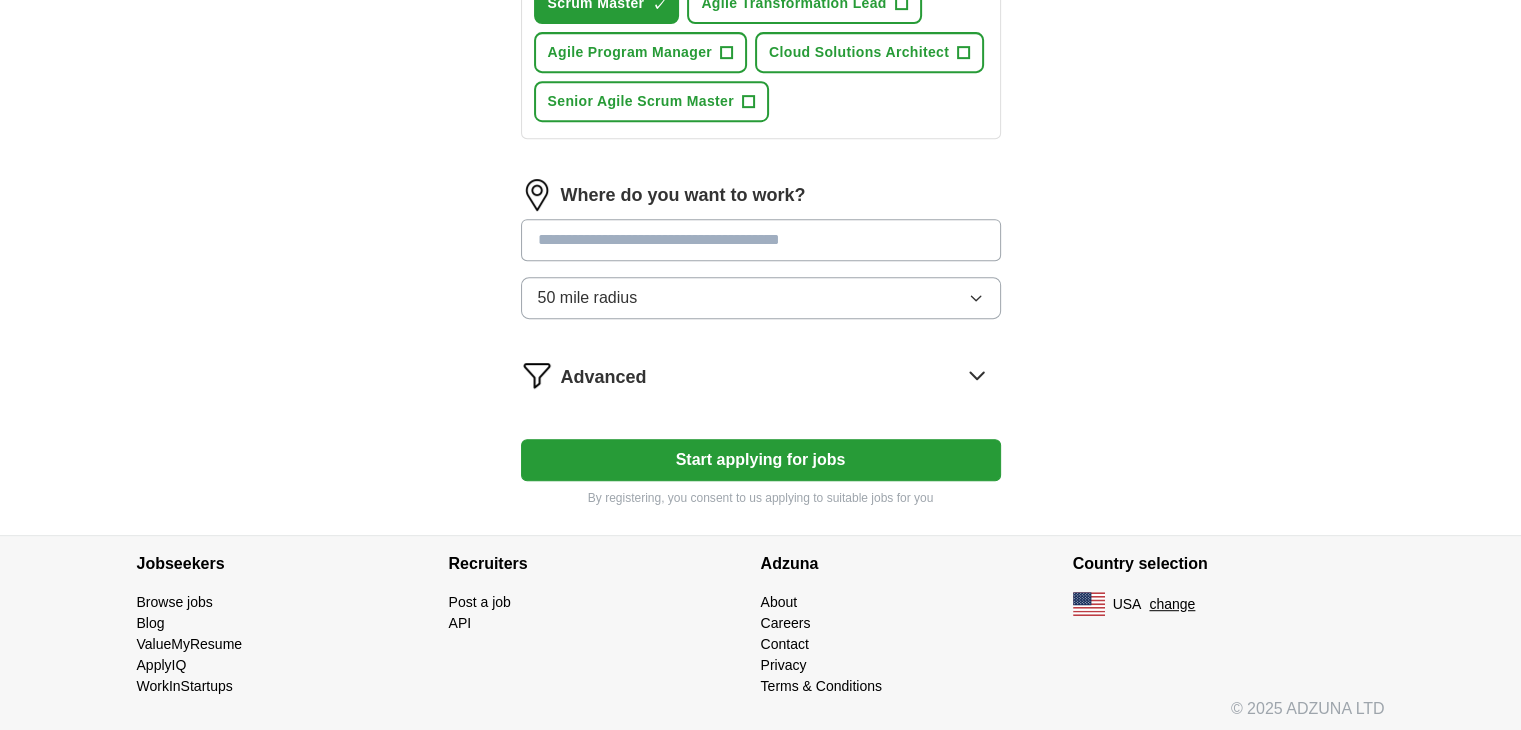 click 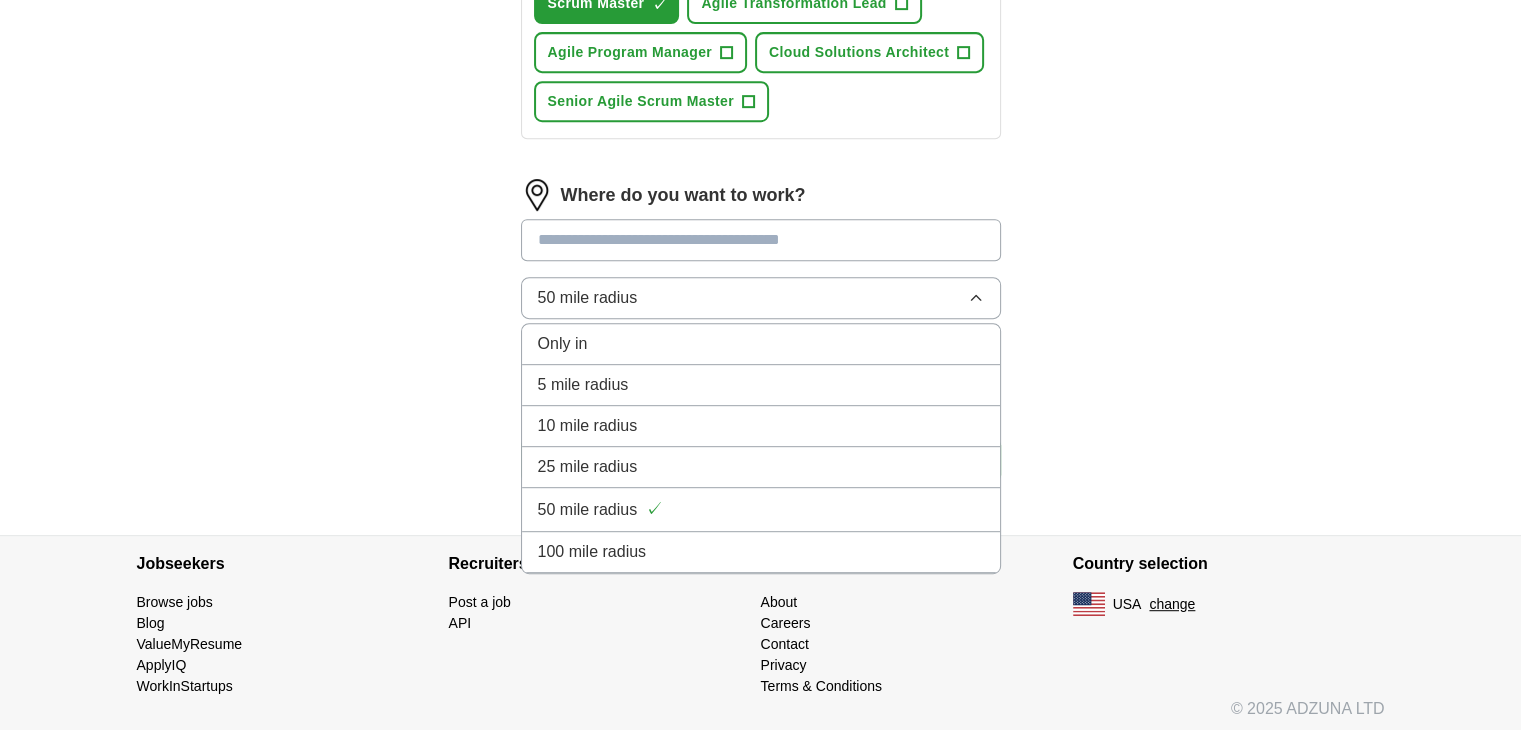 click on "Only in" at bounding box center [761, 344] 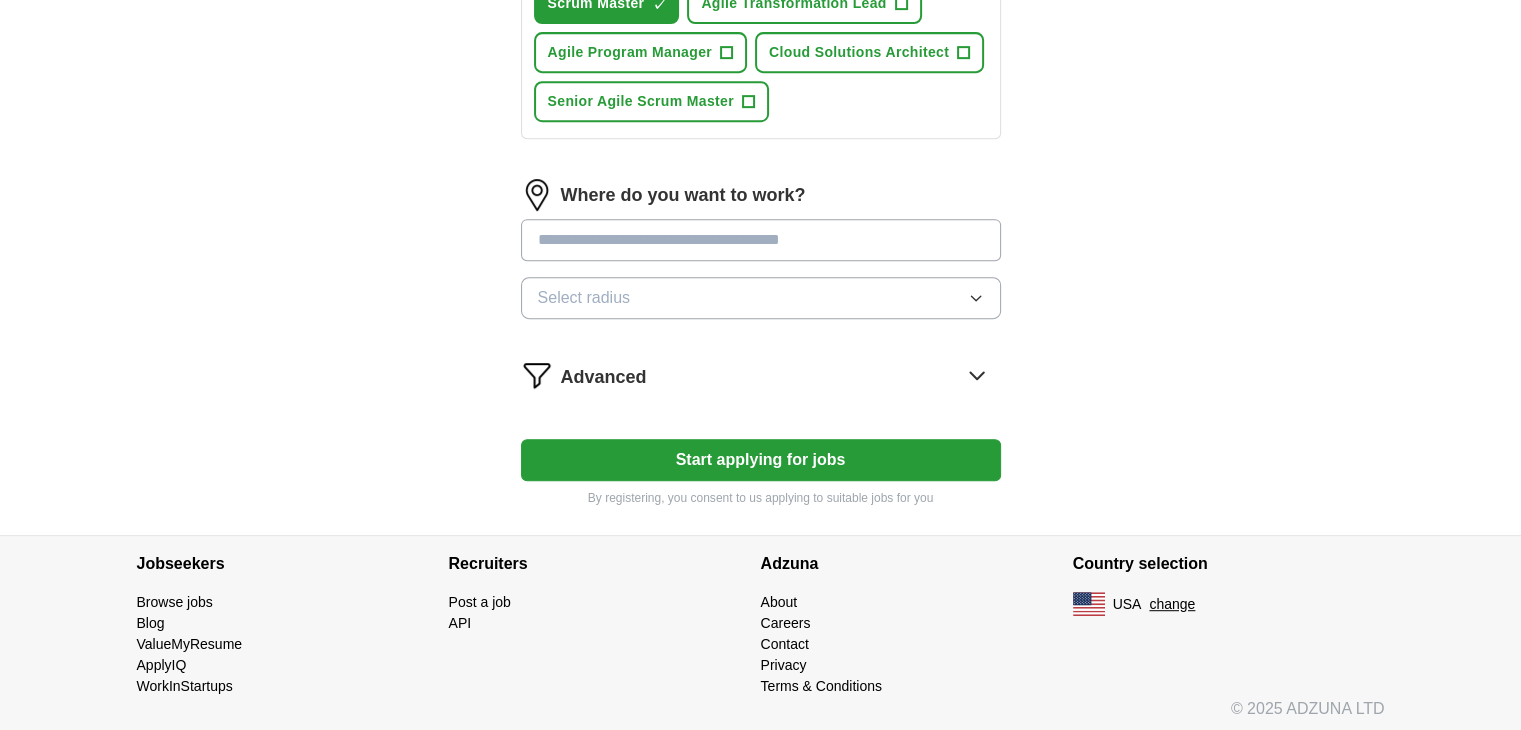 click on "Select radius" at bounding box center (584, 298) 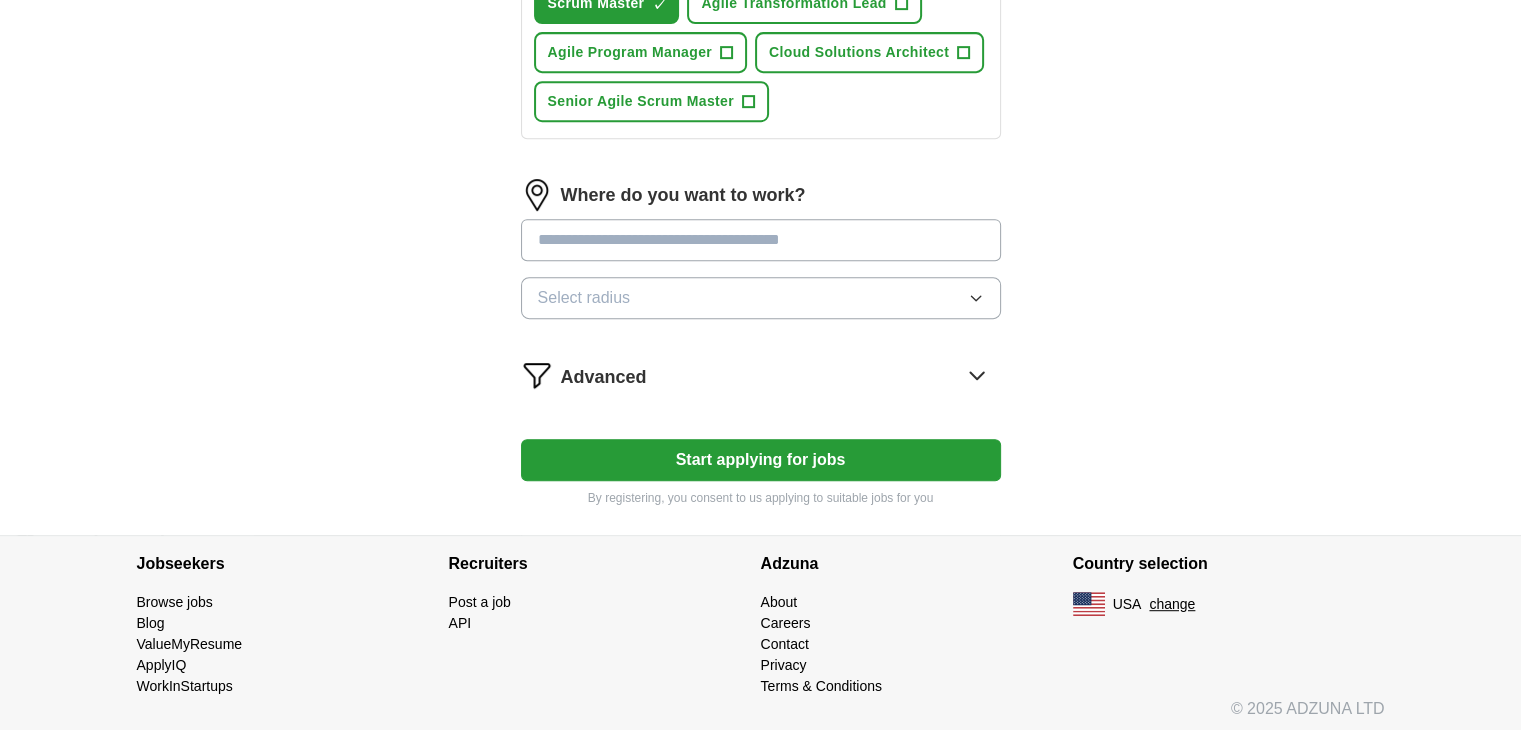 click at bounding box center (761, 240) 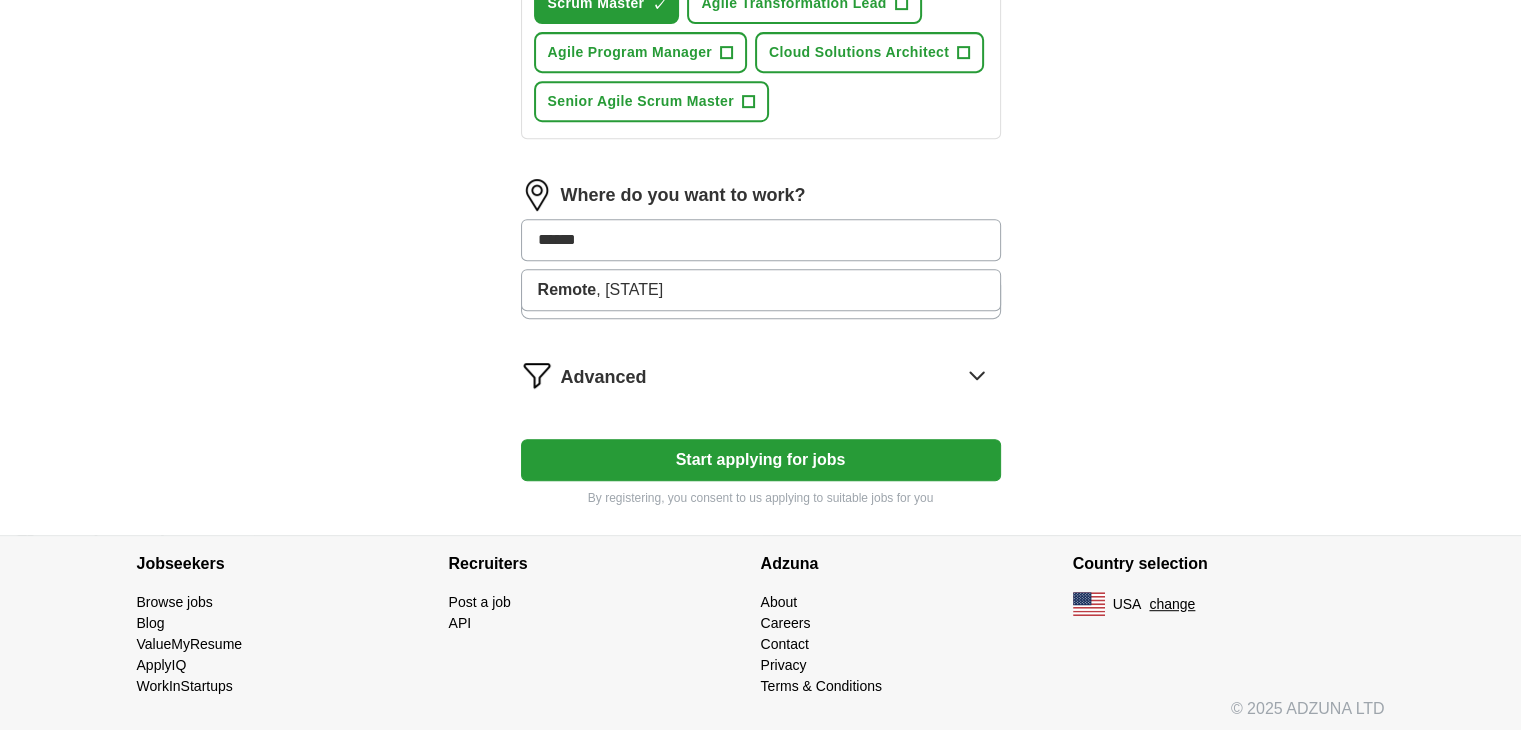 click on "ApplyIQ Let ApplyIQ do the hard work of searching and applying for jobs. Just tell us what you're looking for, and we'll do the rest. Select a resume My Updated Resume.pdf [DATE], [TIME] Upload a different resume By uploading your resume you agree to our T&Cs and Privacy Notice. First Name ***** Last Name ******** What job are you looking for? Enter or select a minimum of 3 job titles (4-8 recommended) Agile Project Director + Agile Coach + Agile Delivery Manager + Project Manager + Scrum Master ✓ × Agile Transformation Lead + Agile Program Manager + Cloud Solutions Architect + Senior Agile Scrum Master + Where do you want to work? ****** Remote , OR Select radius Advanced Start applying for jobs By registering, you consent to us applying to suitable jobs for you" at bounding box center [761, -161] 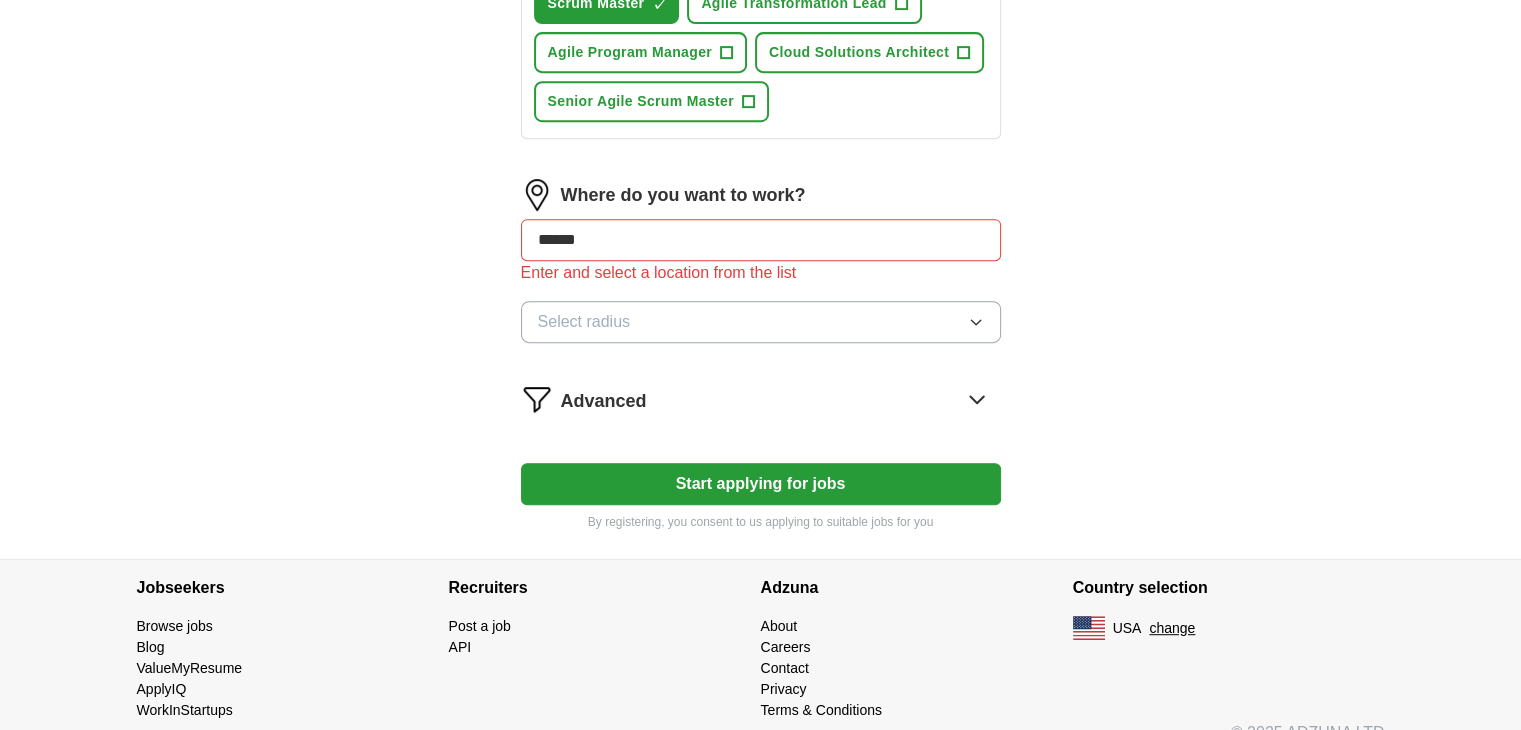 click 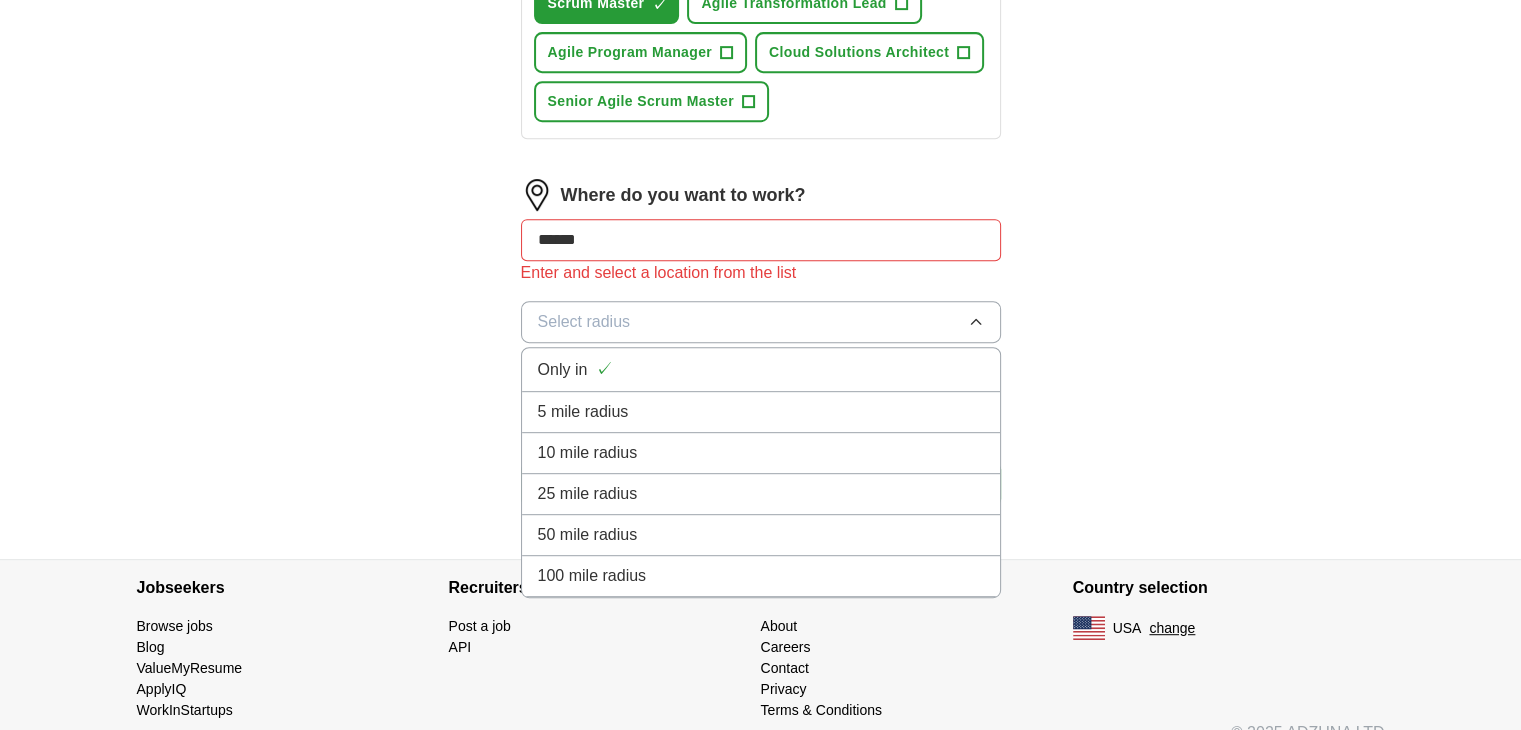 click on "100 mile radius" at bounding box center [592, 576] 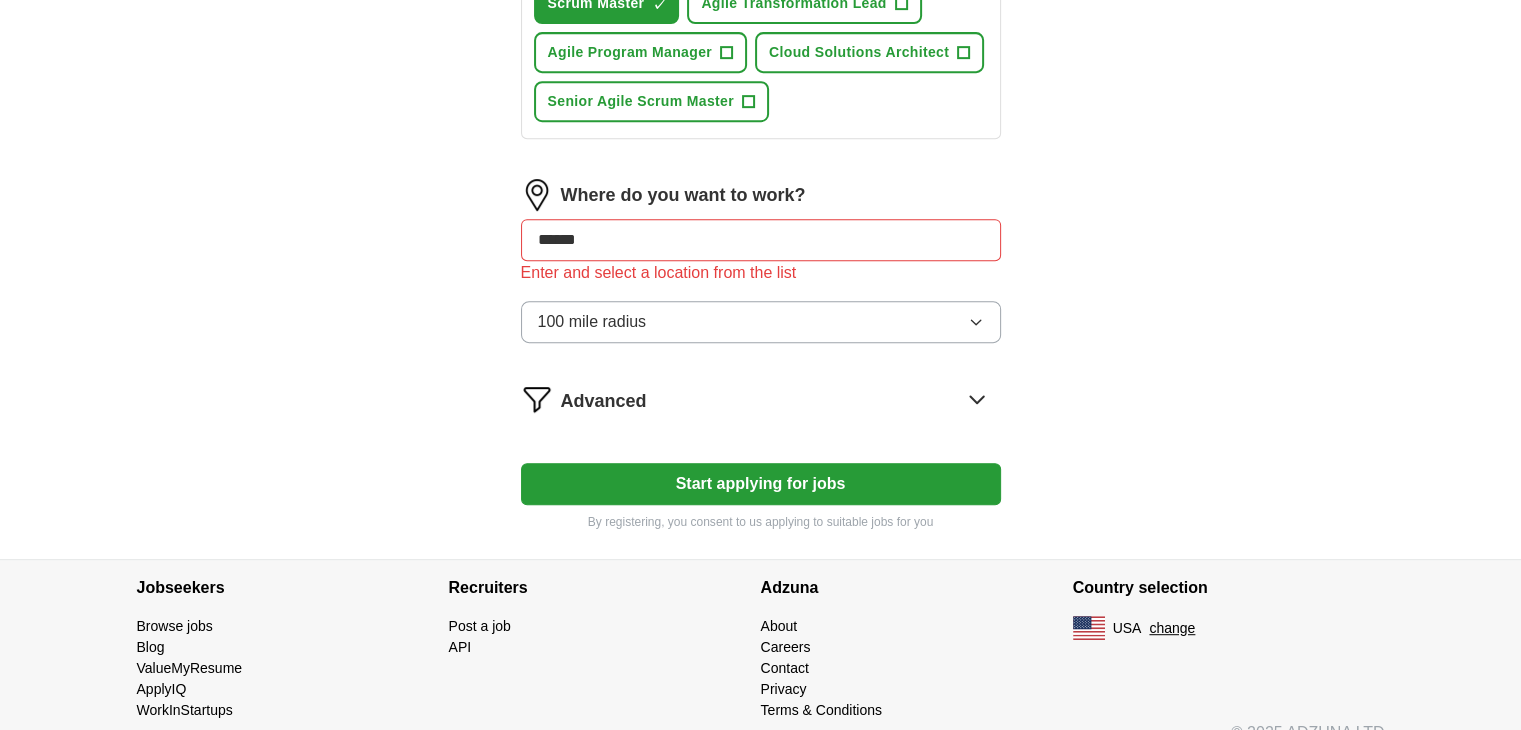 click on "******" at bounding box center [761, 240] 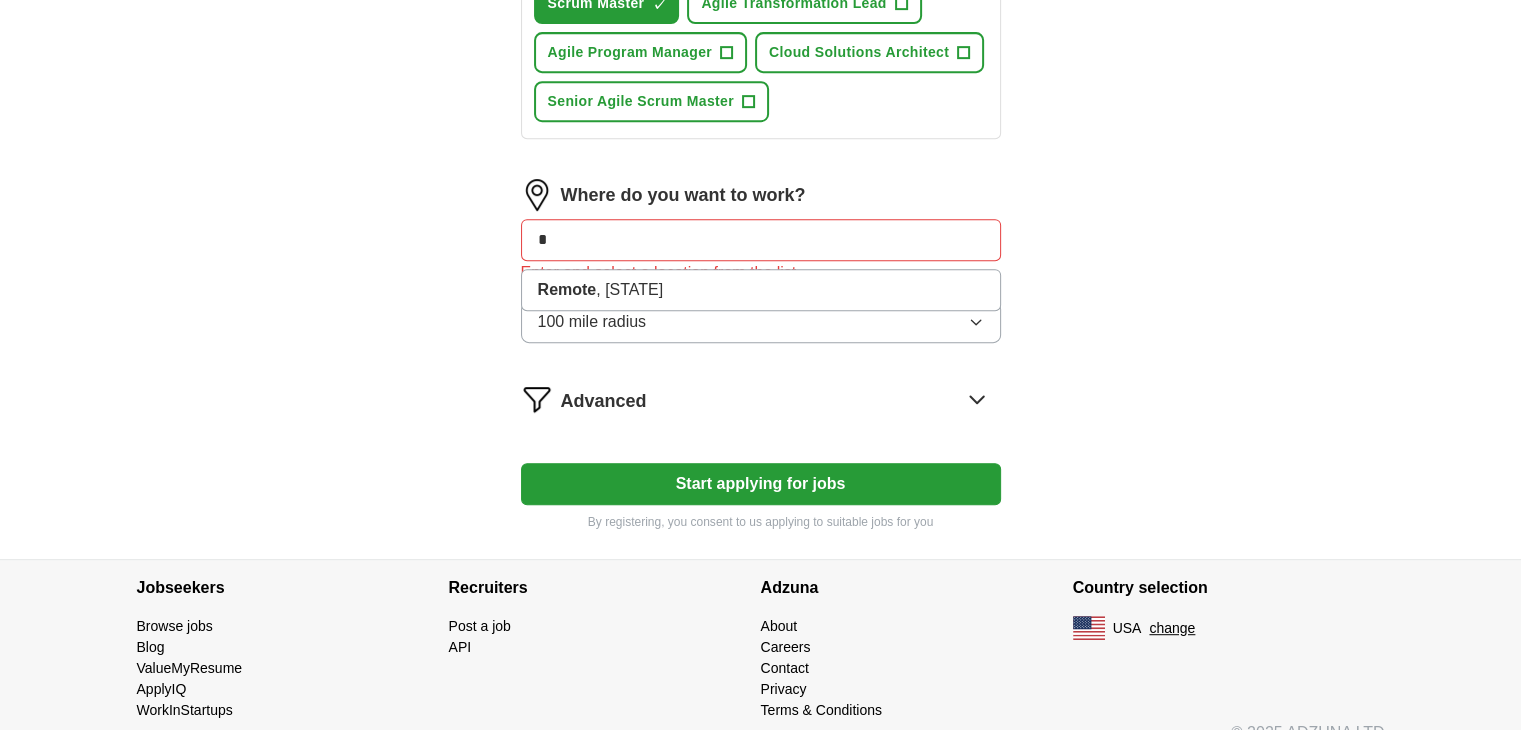 type on "*" 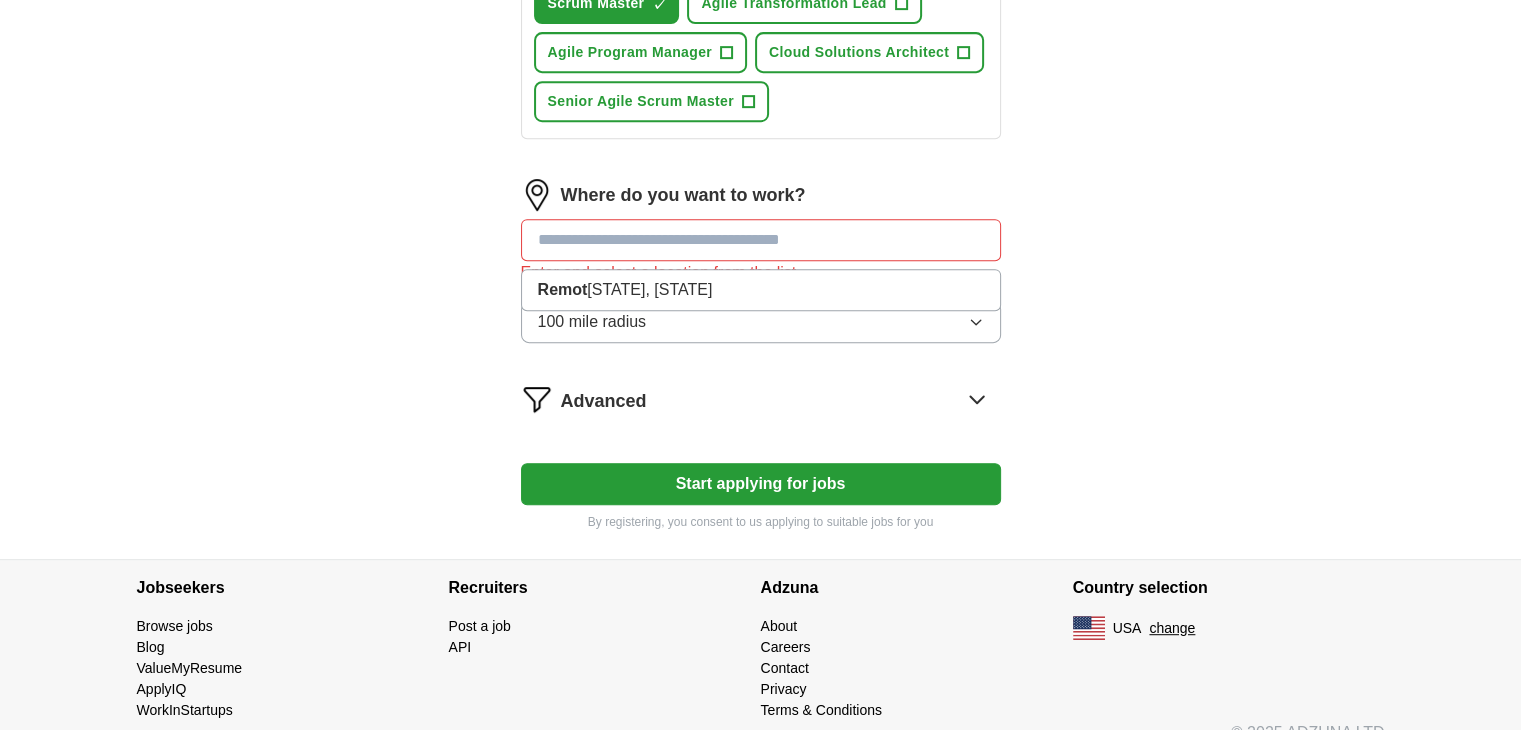 click on "ApplyIQ Let ApplyIQ do the hard work of searching and applying for jobs. Just tell us what you're looking for, and we'll do the rest. Select a resume My Updated Resume.pdf [DATE], [TIME] Upload a different resume By uploading your resume you agree to our T&Cs and Privacy Notice. First Name ***** Last Name ******** What job are you looking for? Enter or select a minimum of 3 job titles (4-8 recommended) Agile Project Director + Agile Coach + Agile Delivery Manager + Project Manager + Scrum Master ✓ × Agile Transformation Lead + Agile Program Manager + Cloud Solutions Architect + Senior Agile Scrum Master + Where do you want to work? Remote, OR Enter and select a location from the list 100 mile radius Advanced Start applying for jobs By registering, you consent to us applying to suitable jobs for you" at bounding box center (761, -149) 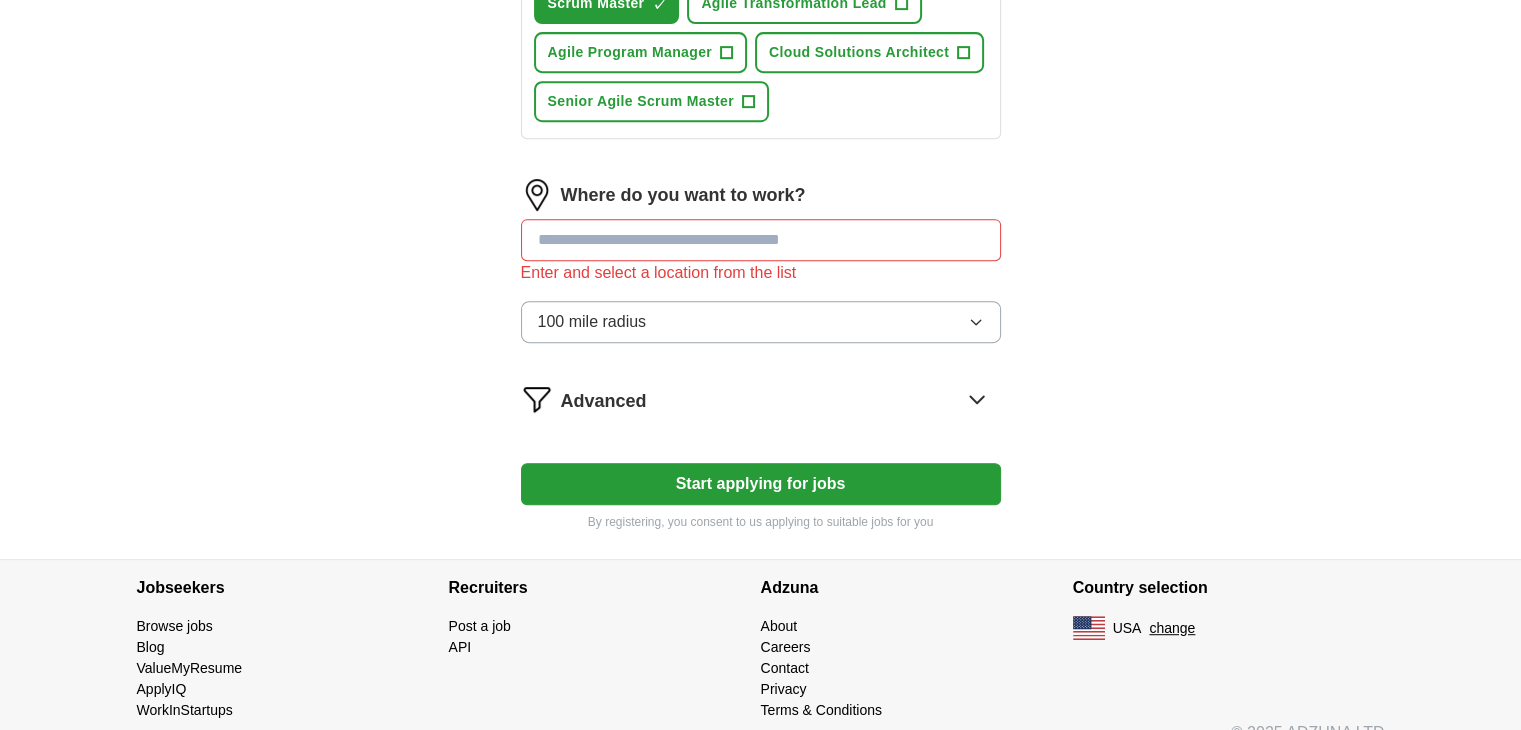 click at bounding box center [761, 240] 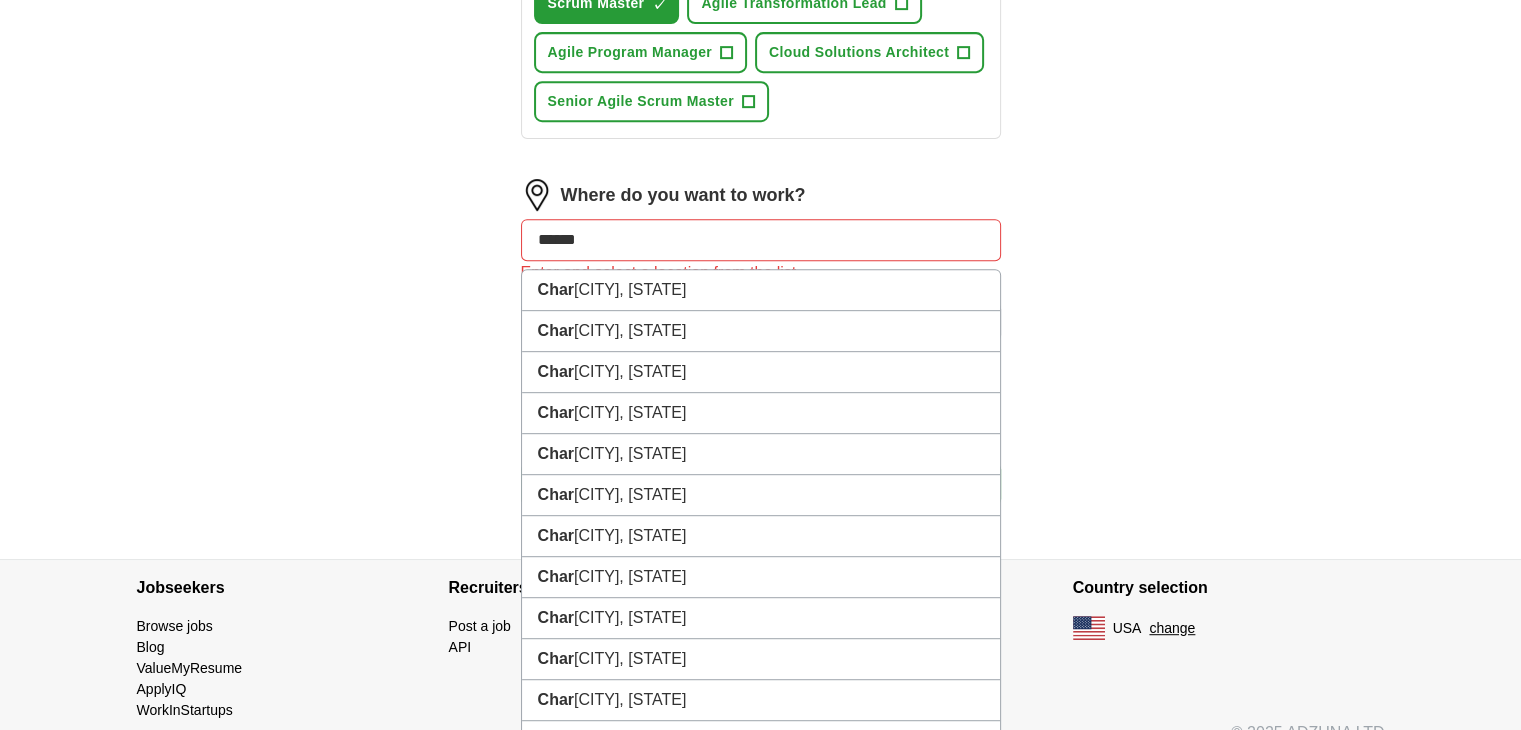 type on "*******" 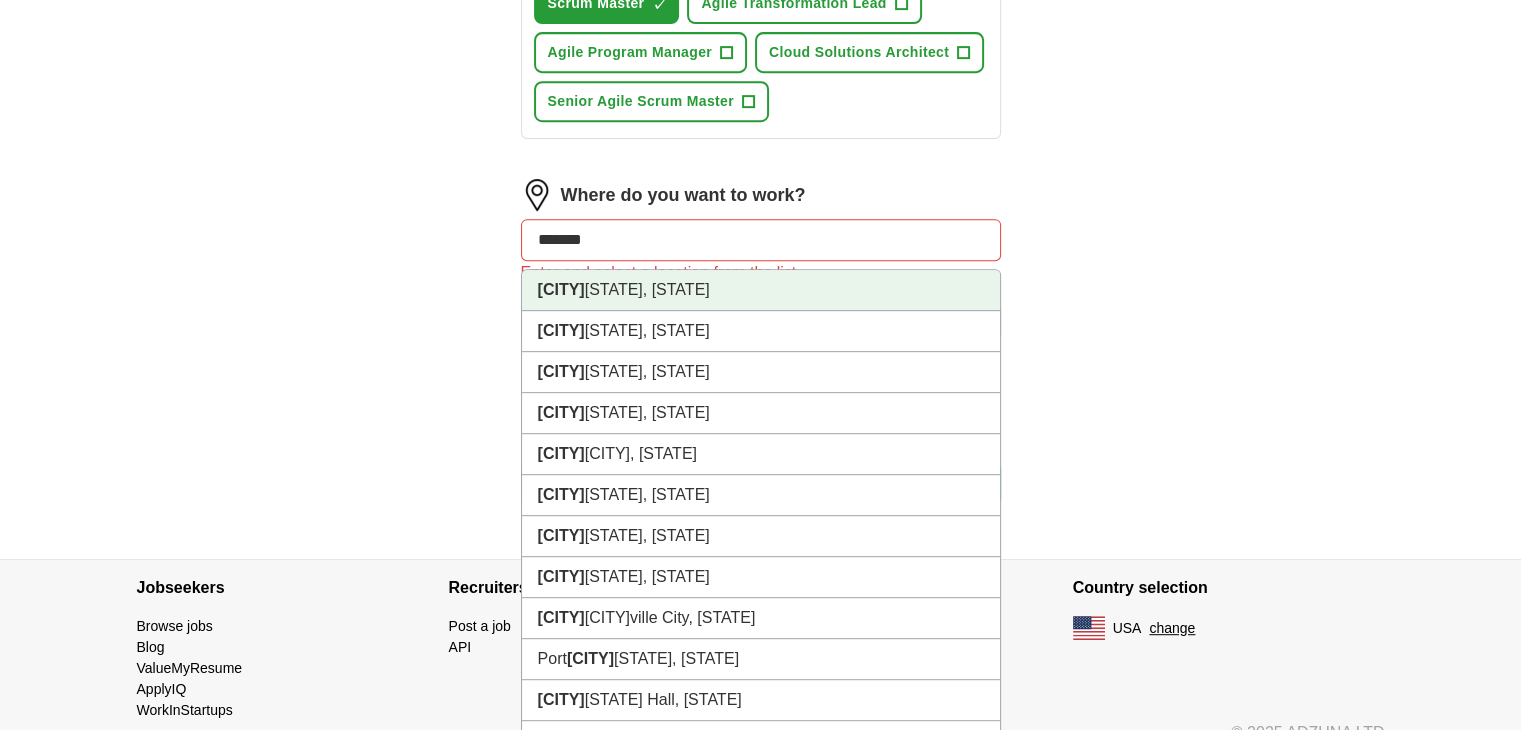 click on "[CITY], [STATE]" at bounding box center [761, 290] 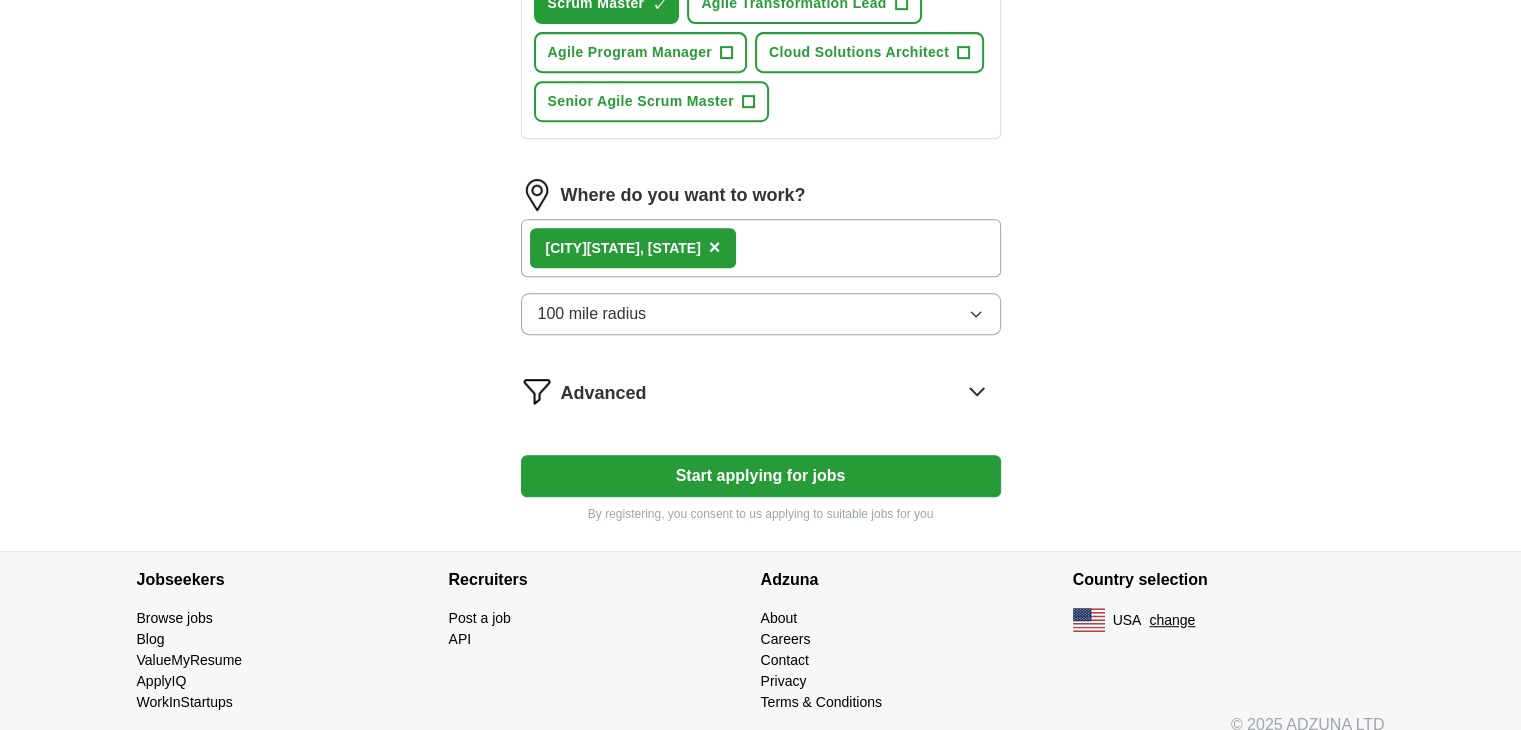 click on "Start applying for jobs" at bounding box center (761, 476) 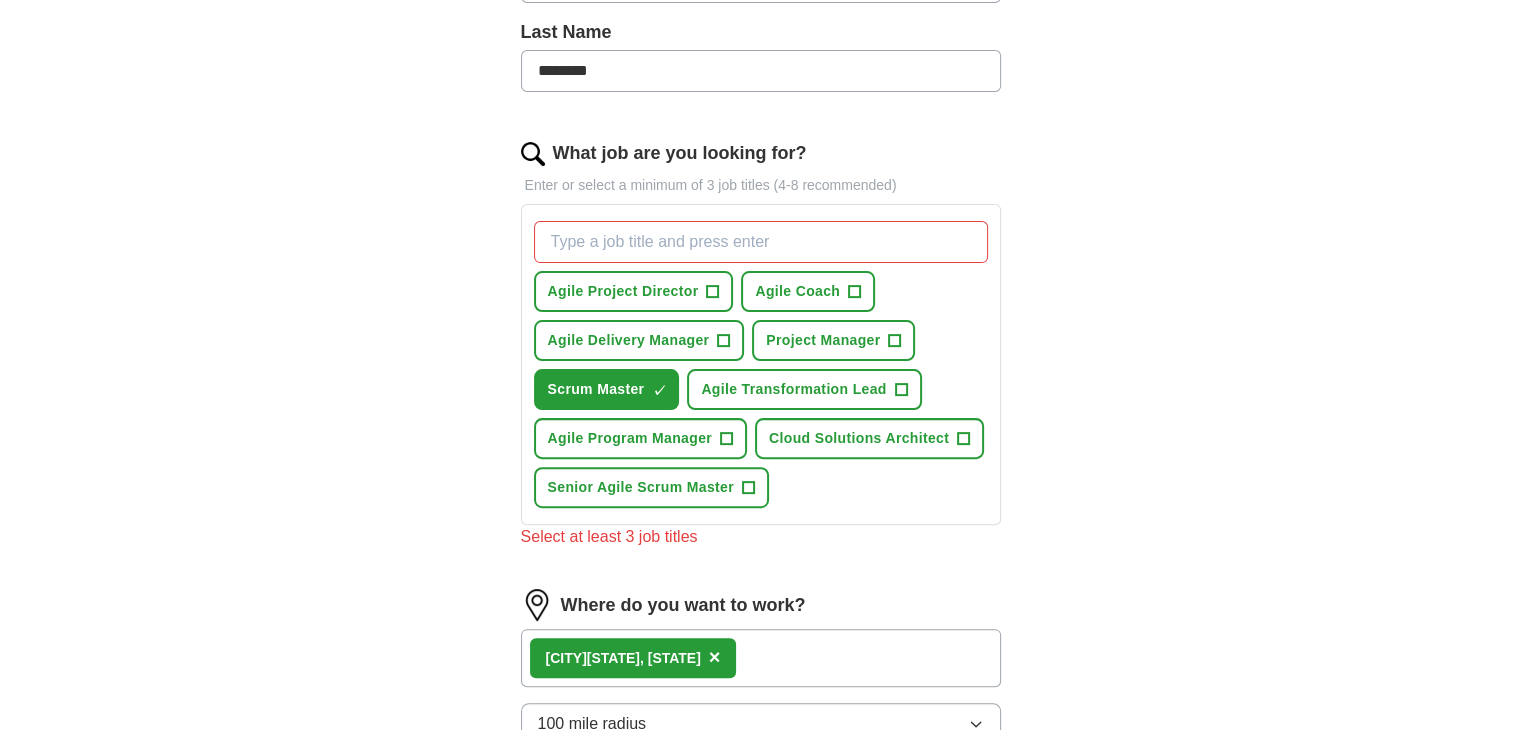 scroll, scrollTop: 528, scrollLeft: 0, axis: vertical 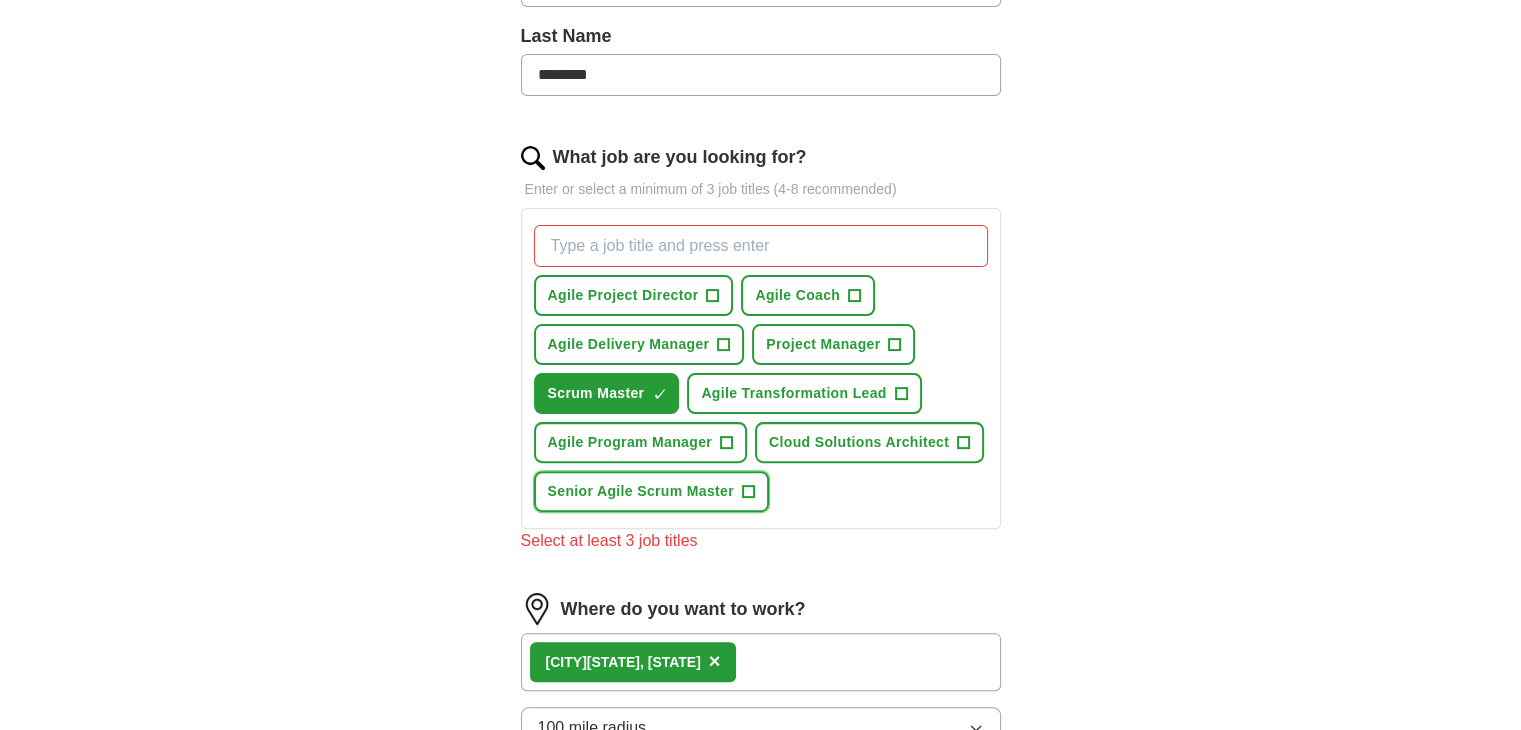 click on "+" at bounding box center [748, 492] 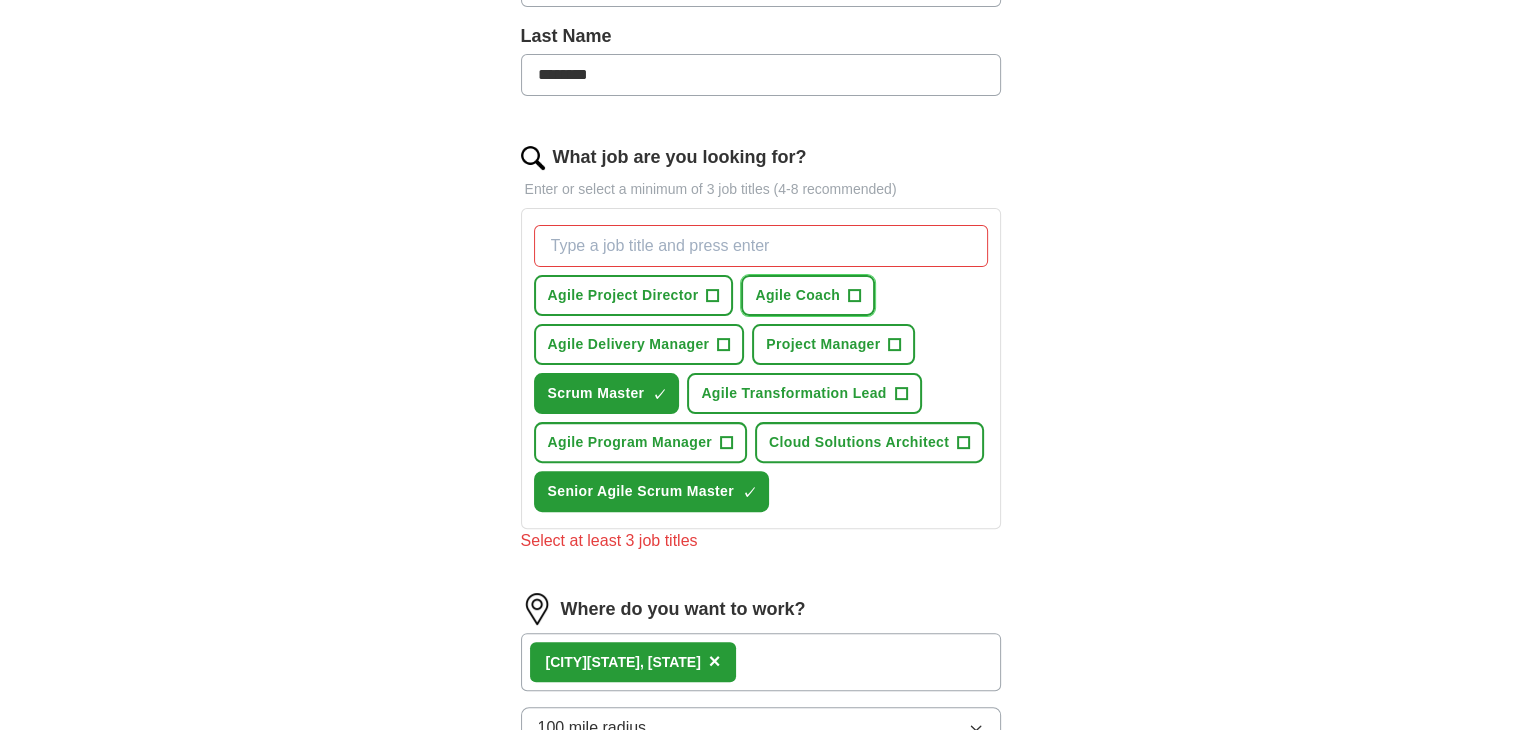 click on "Agile Coach" at bounding box center [797, 295] 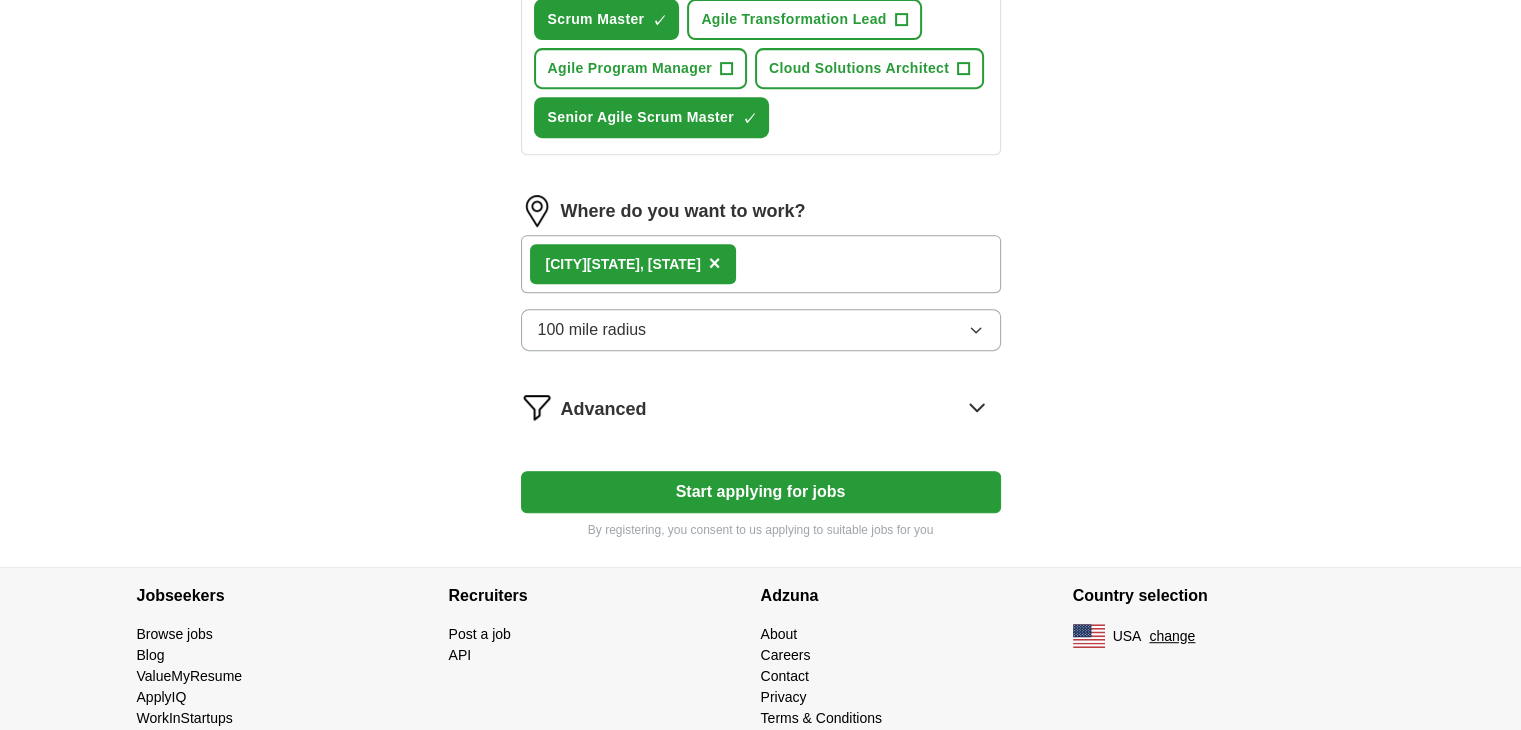 scroll, scrollTop: 934, scrollLeft: 0, axis: vertical 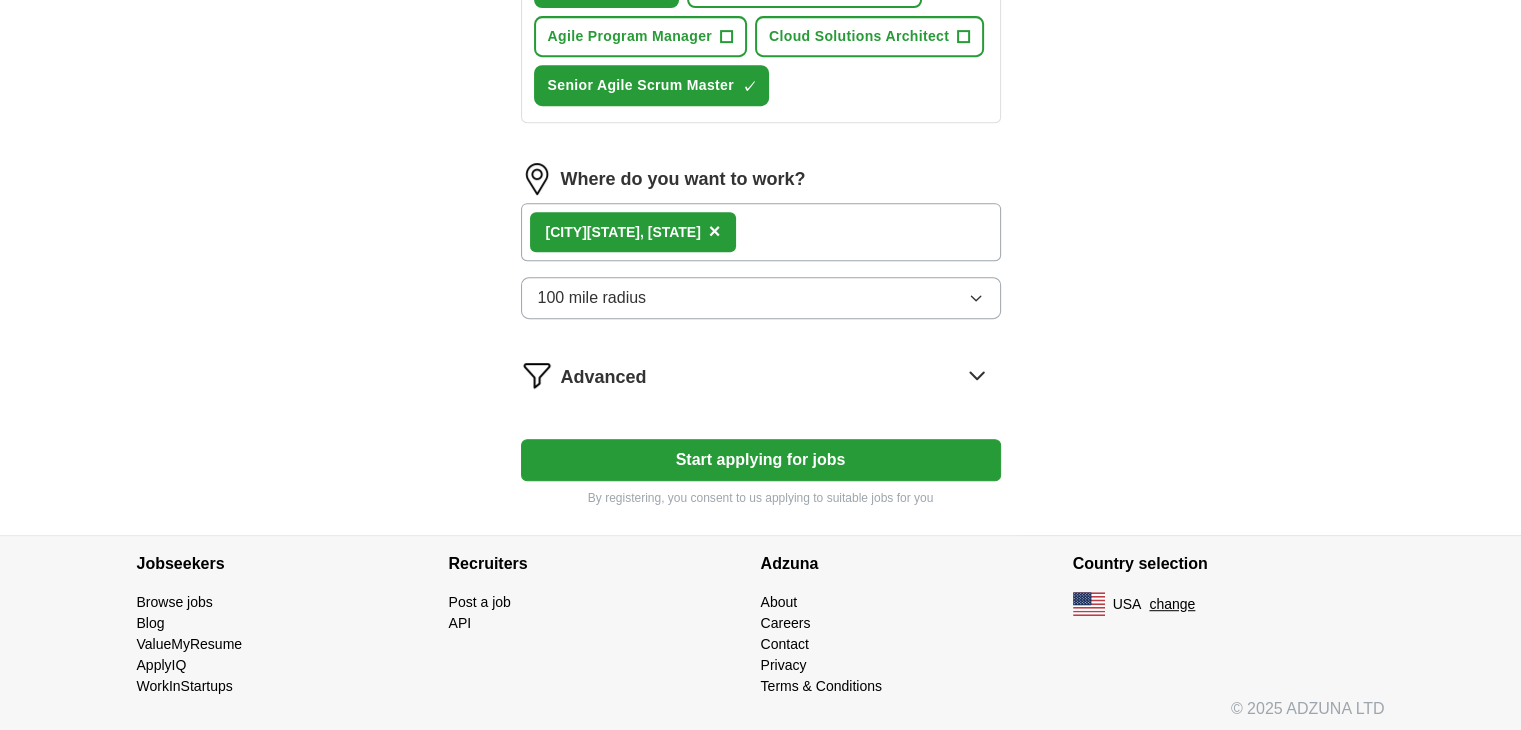 click on "Start applying for jobs" at bounding box center (761, 460) 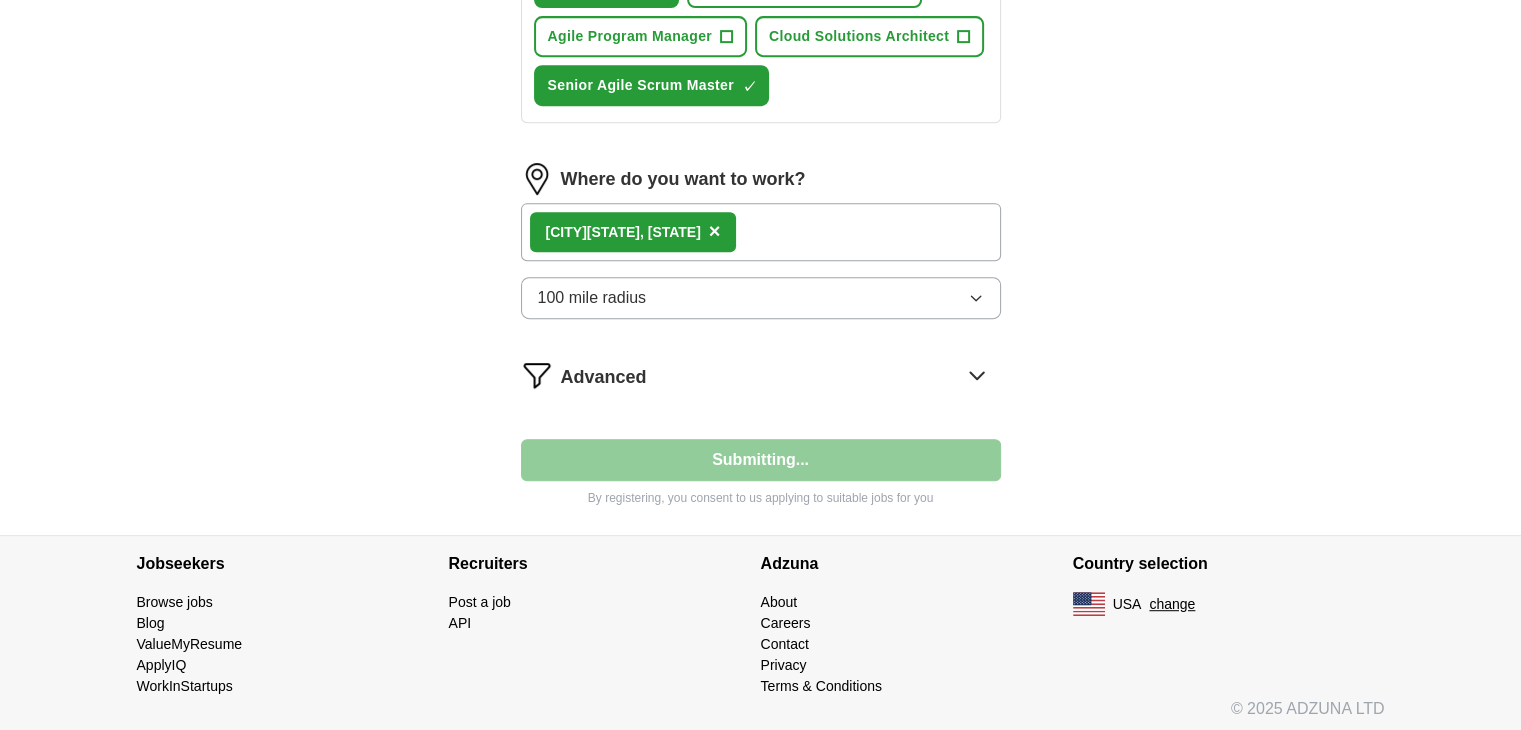 select on "**" 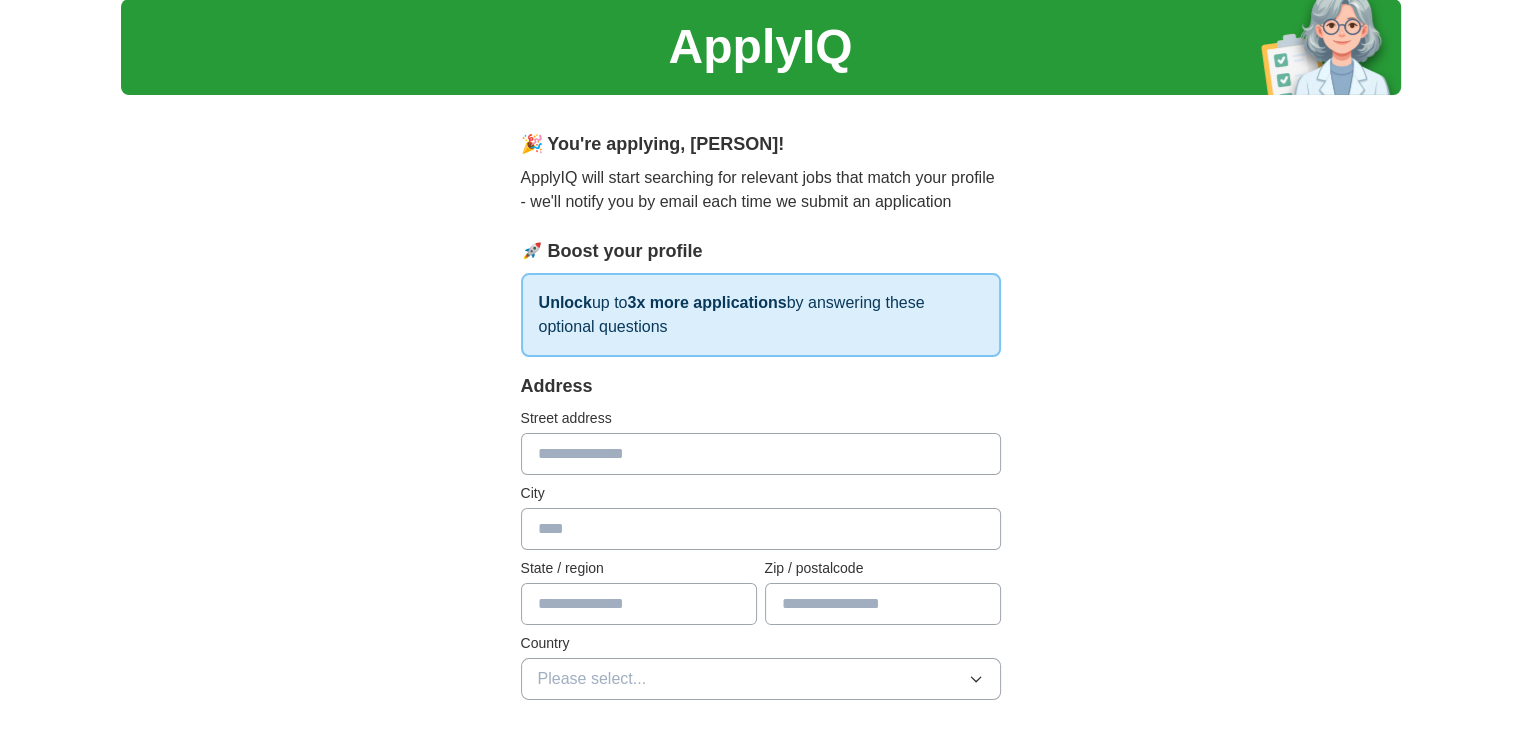 scroll, scrollTop: 0, scrollLeft: 0, axis: both 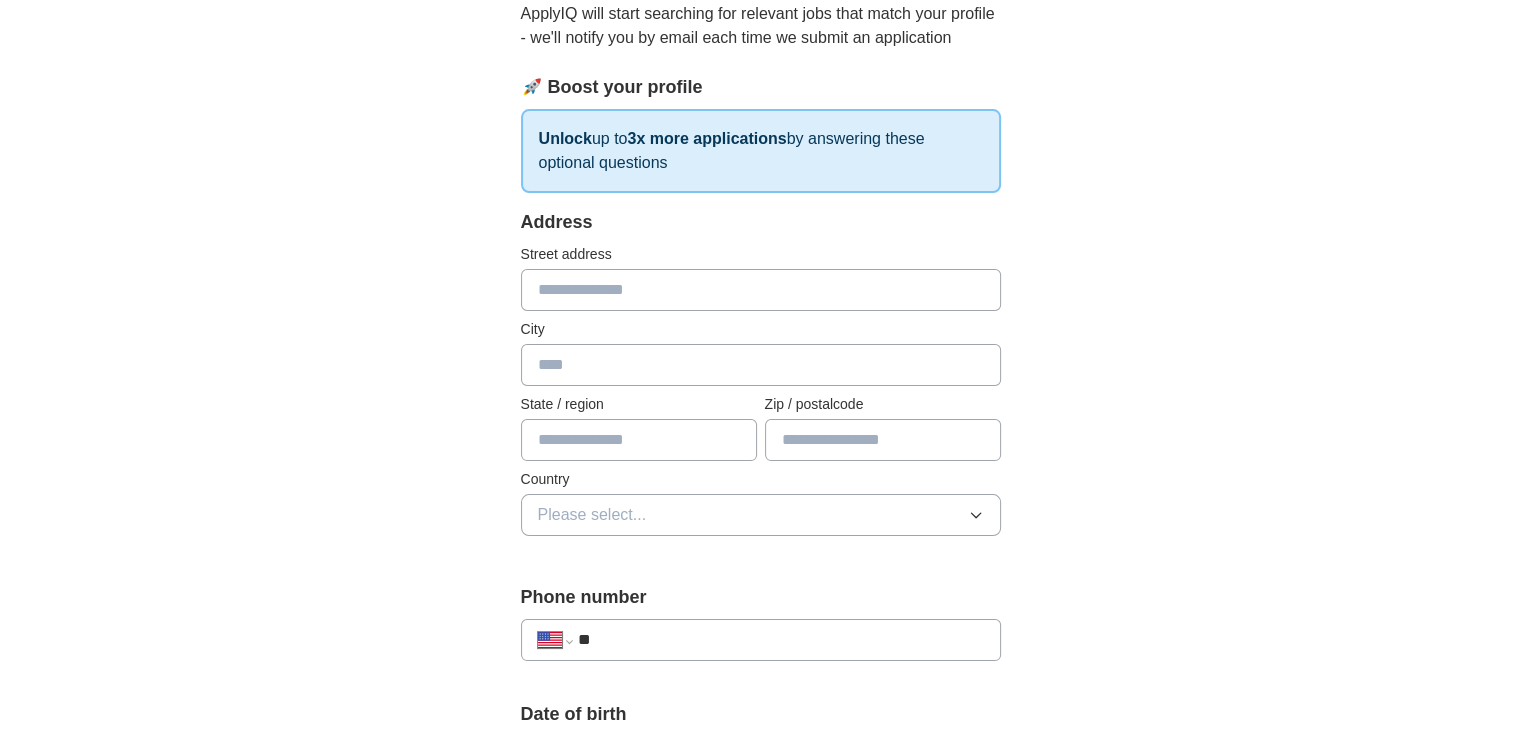 click at bounding box center (761, 290) 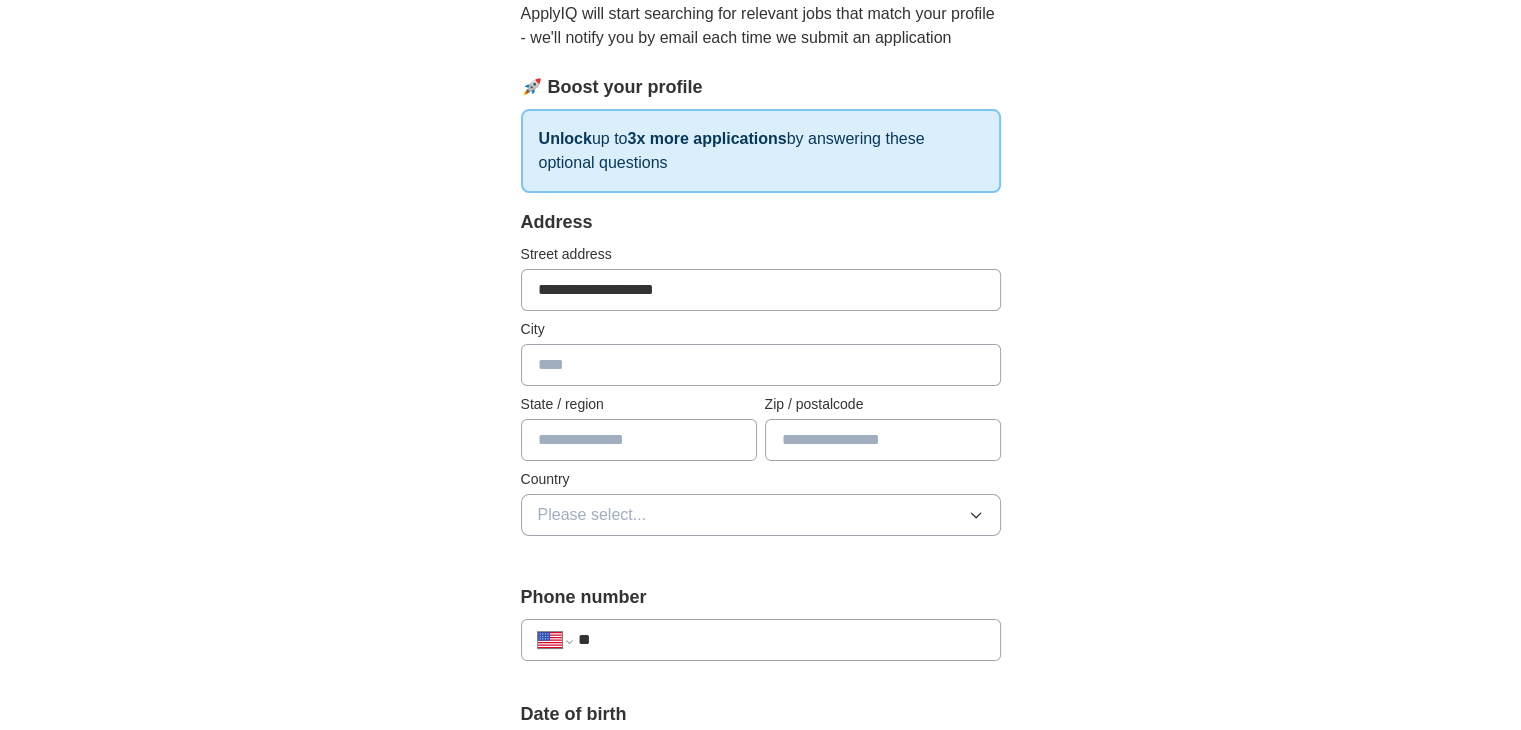 type on "*********" 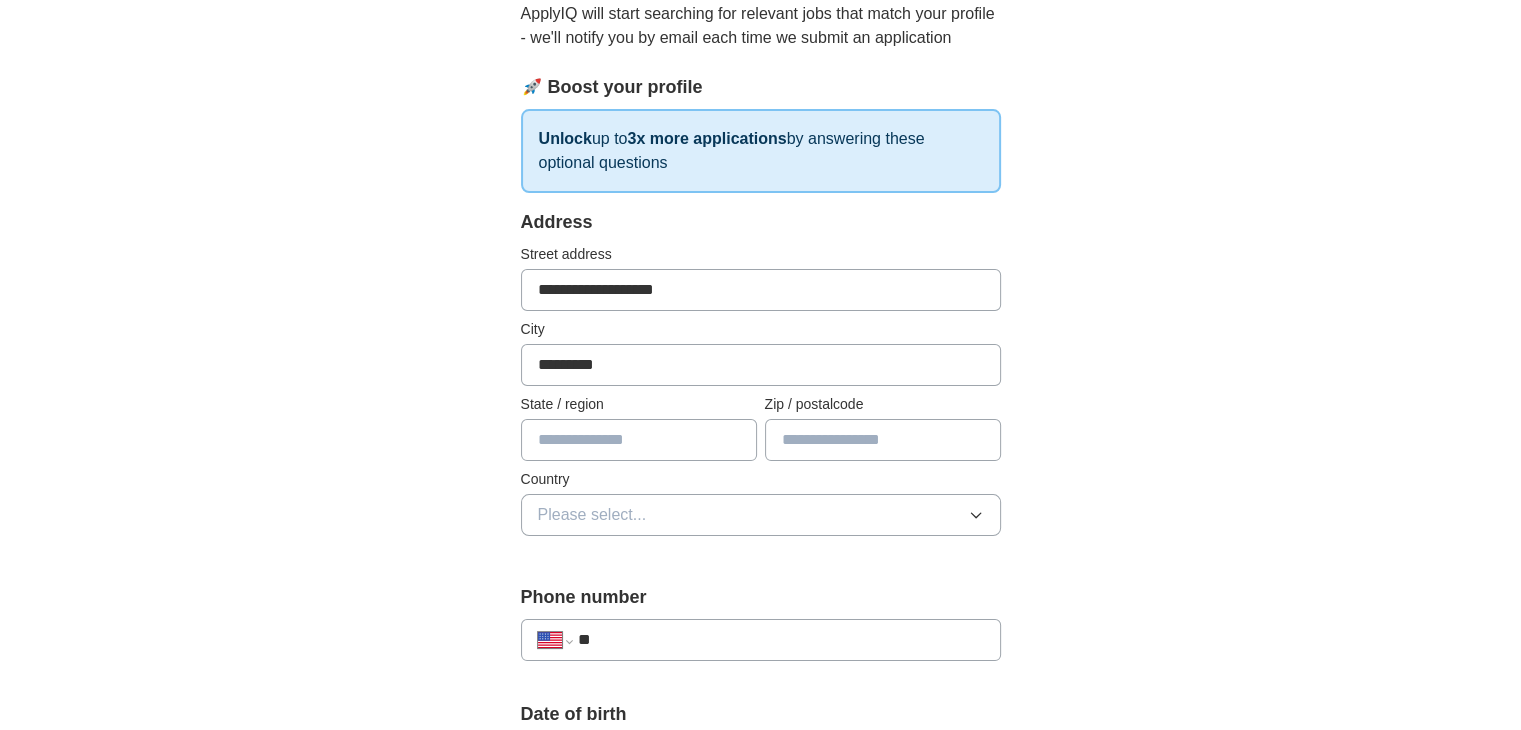 type on "**********" 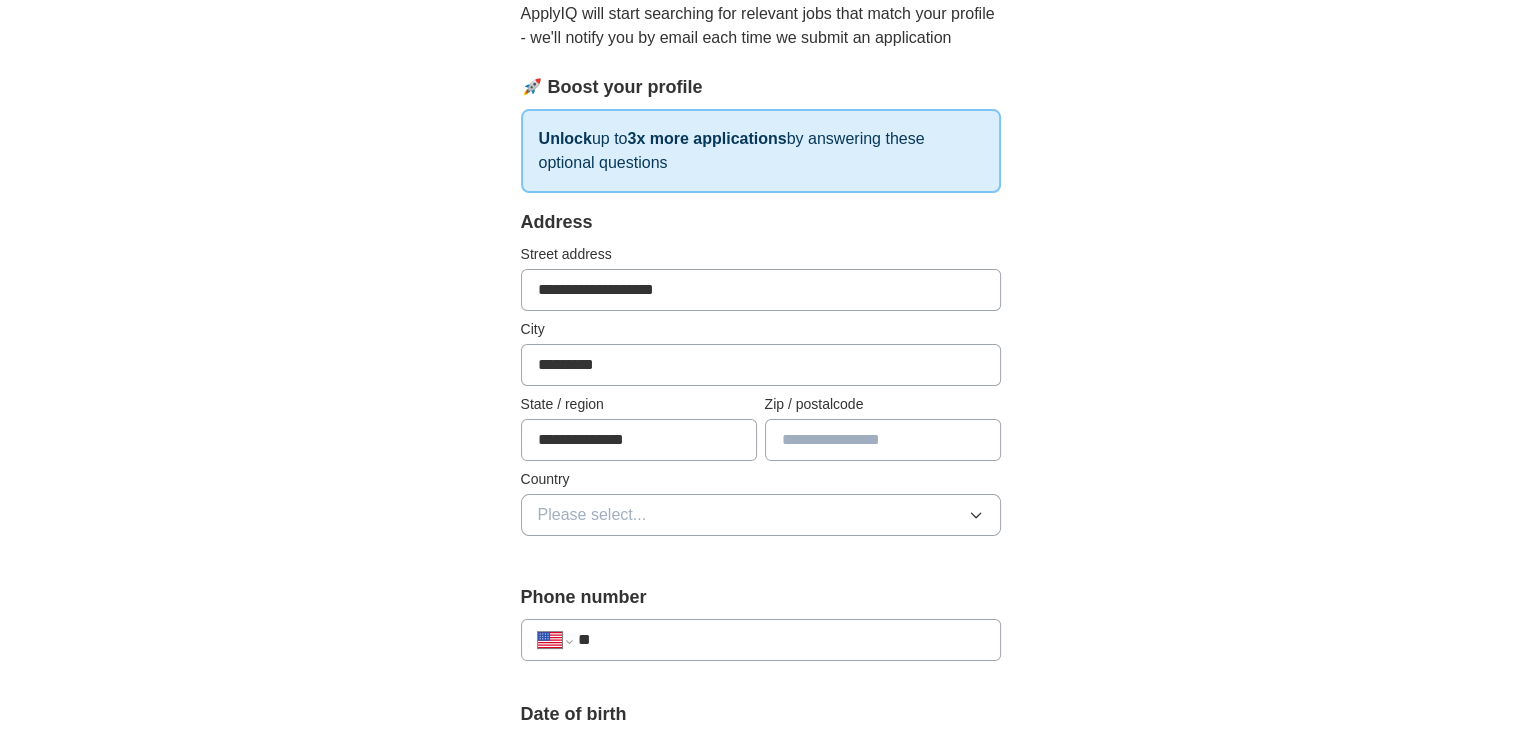 type on "*****" 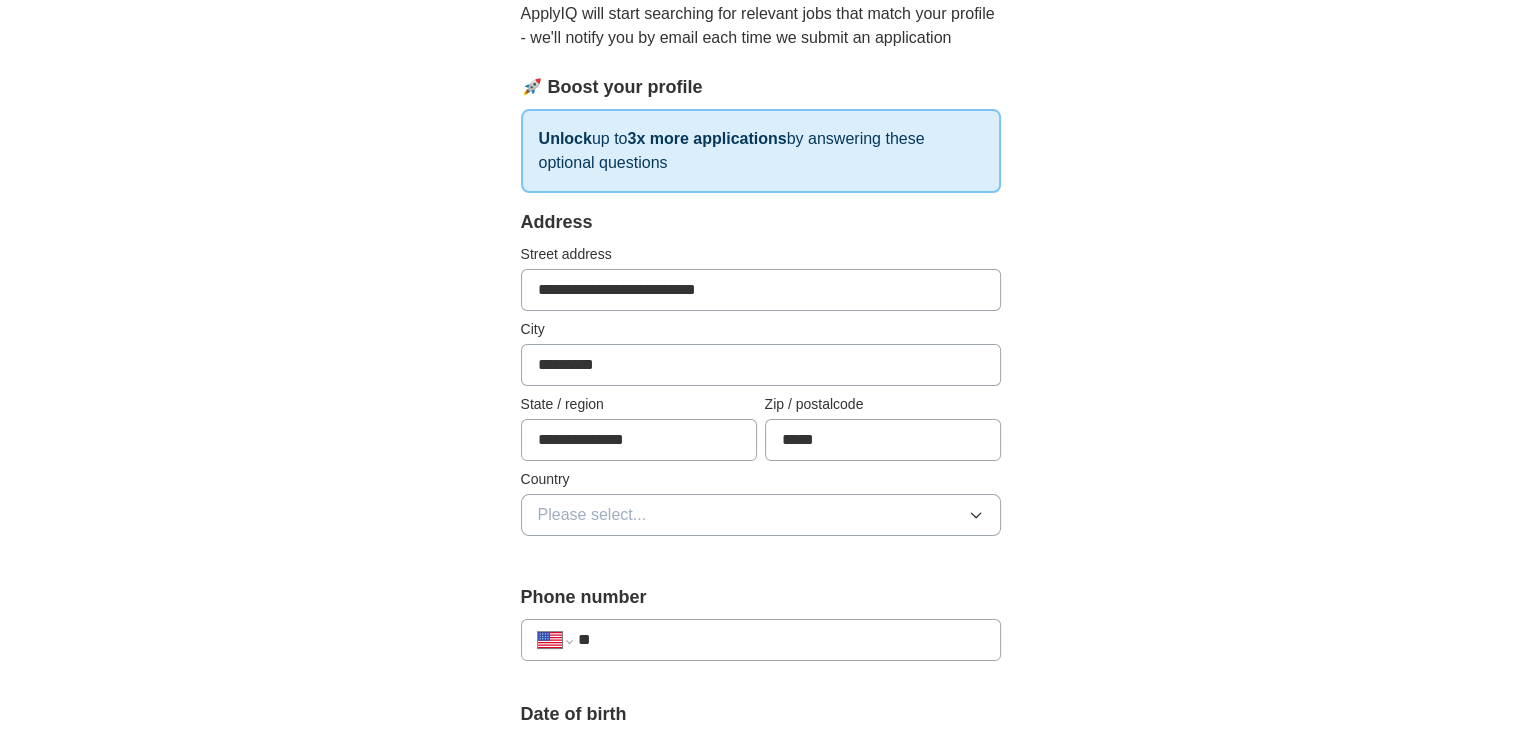 type on "**********" 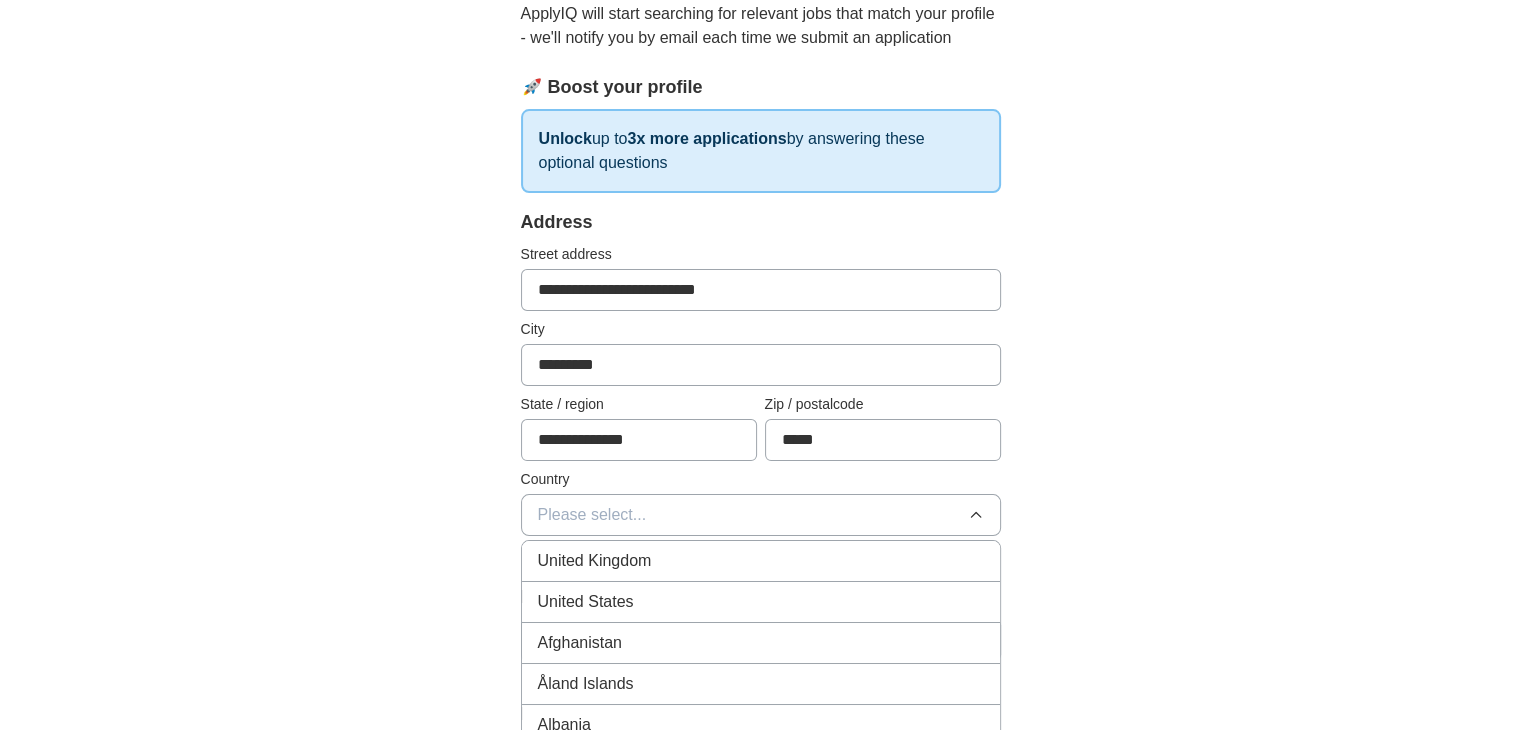click on "United States" at bounding box center (586, 602) 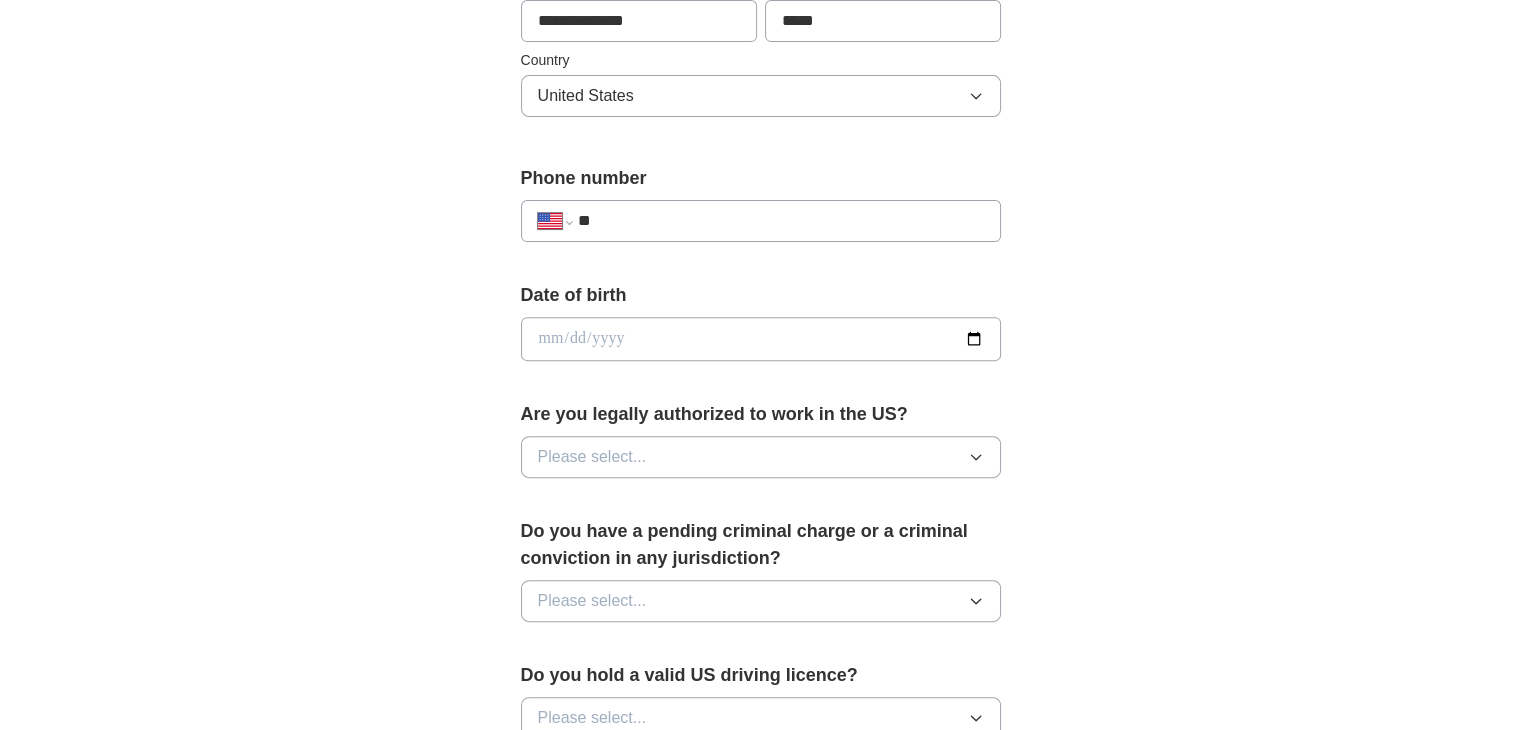 scroll, scrollTop: 666, scrollLeft: 0, axis: vertical 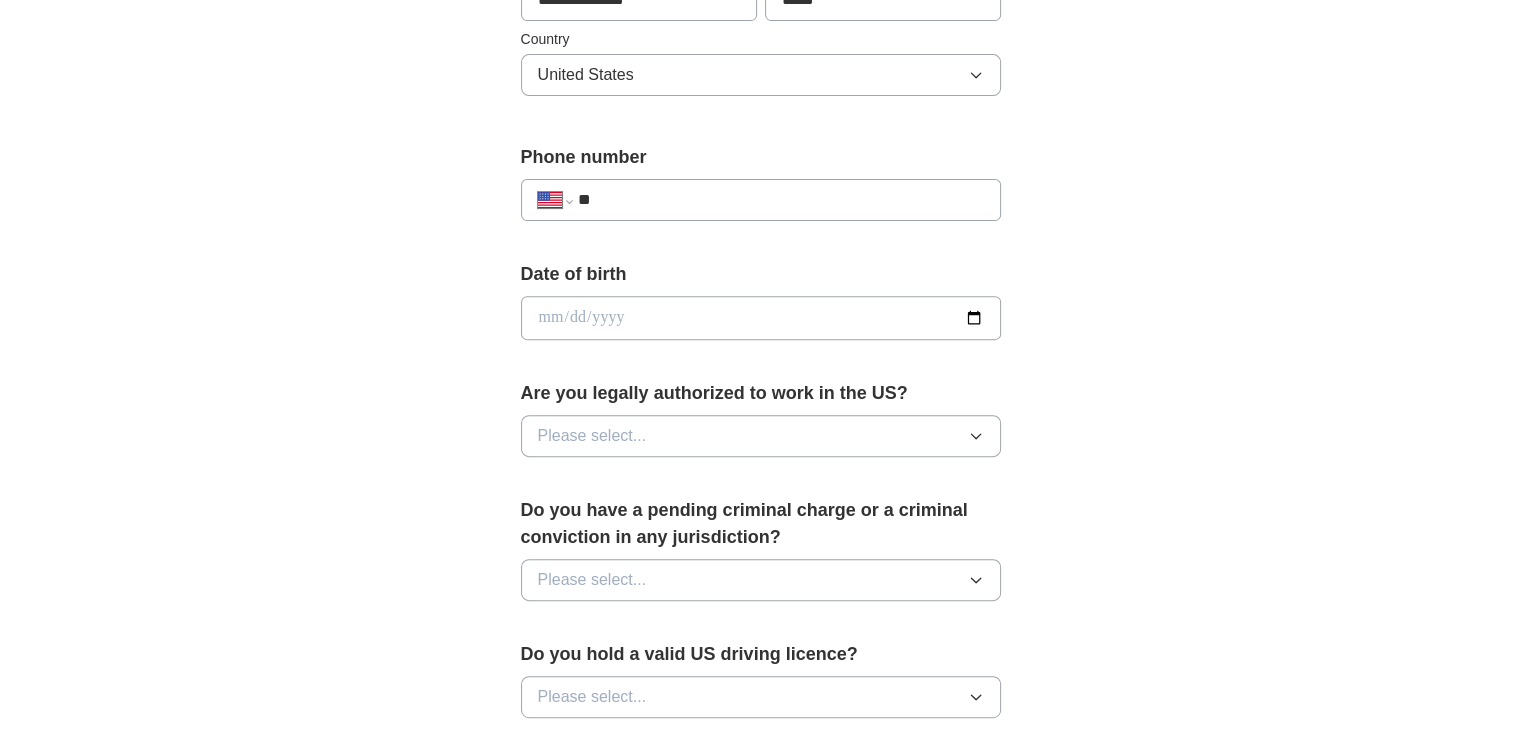 click on "**" at bounding box center [780, 200] 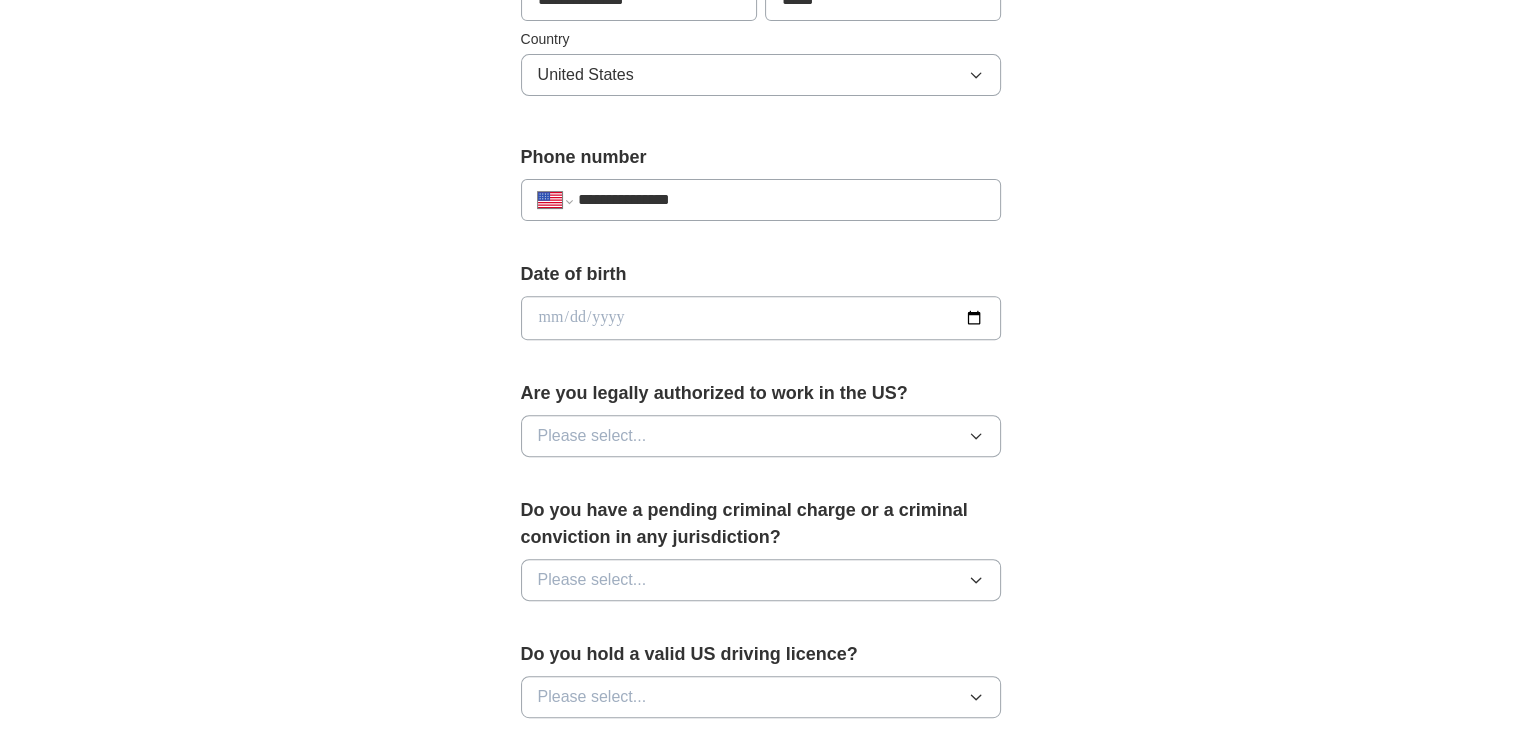 type on "**********" 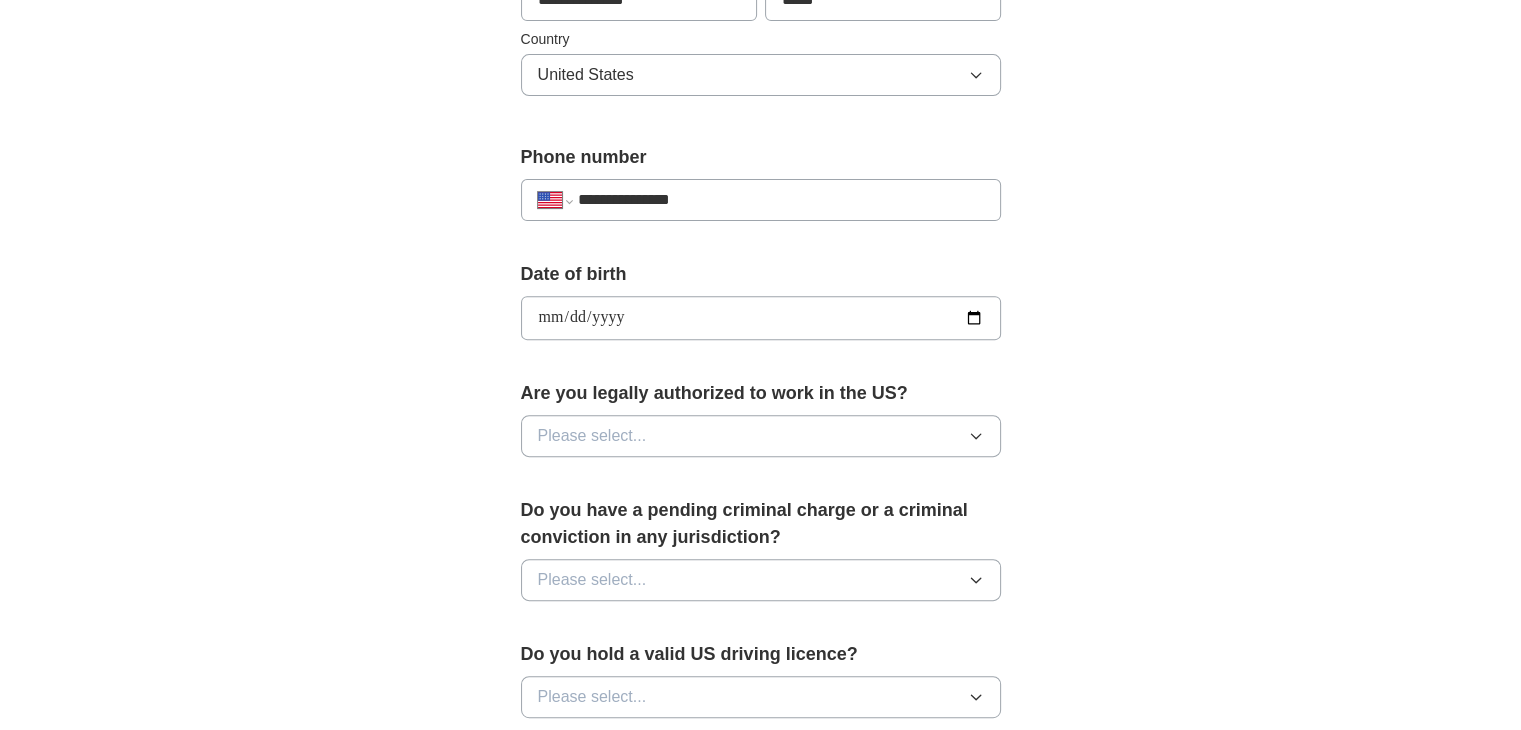 type on "**********" 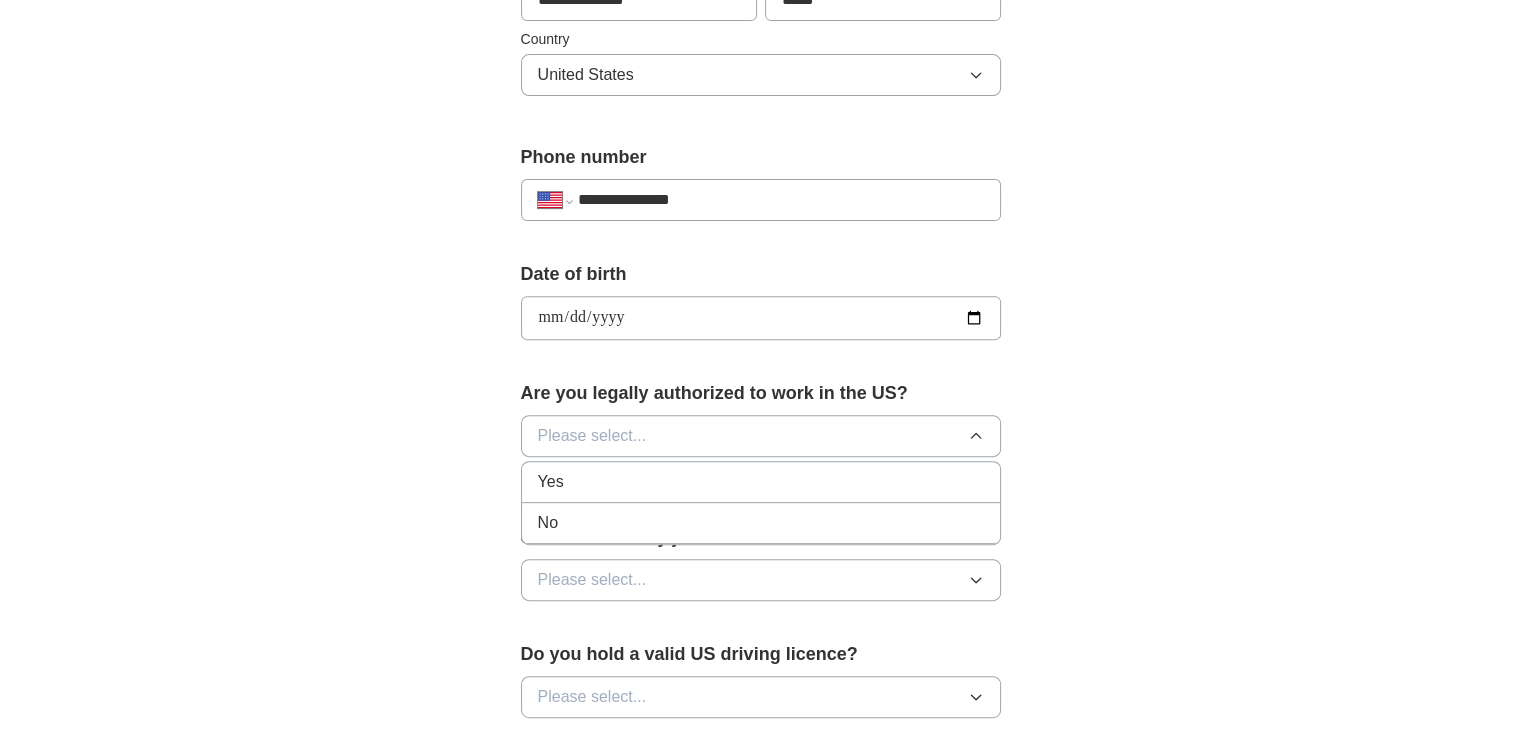 click on "Yes" at bounding box center (761, 482) 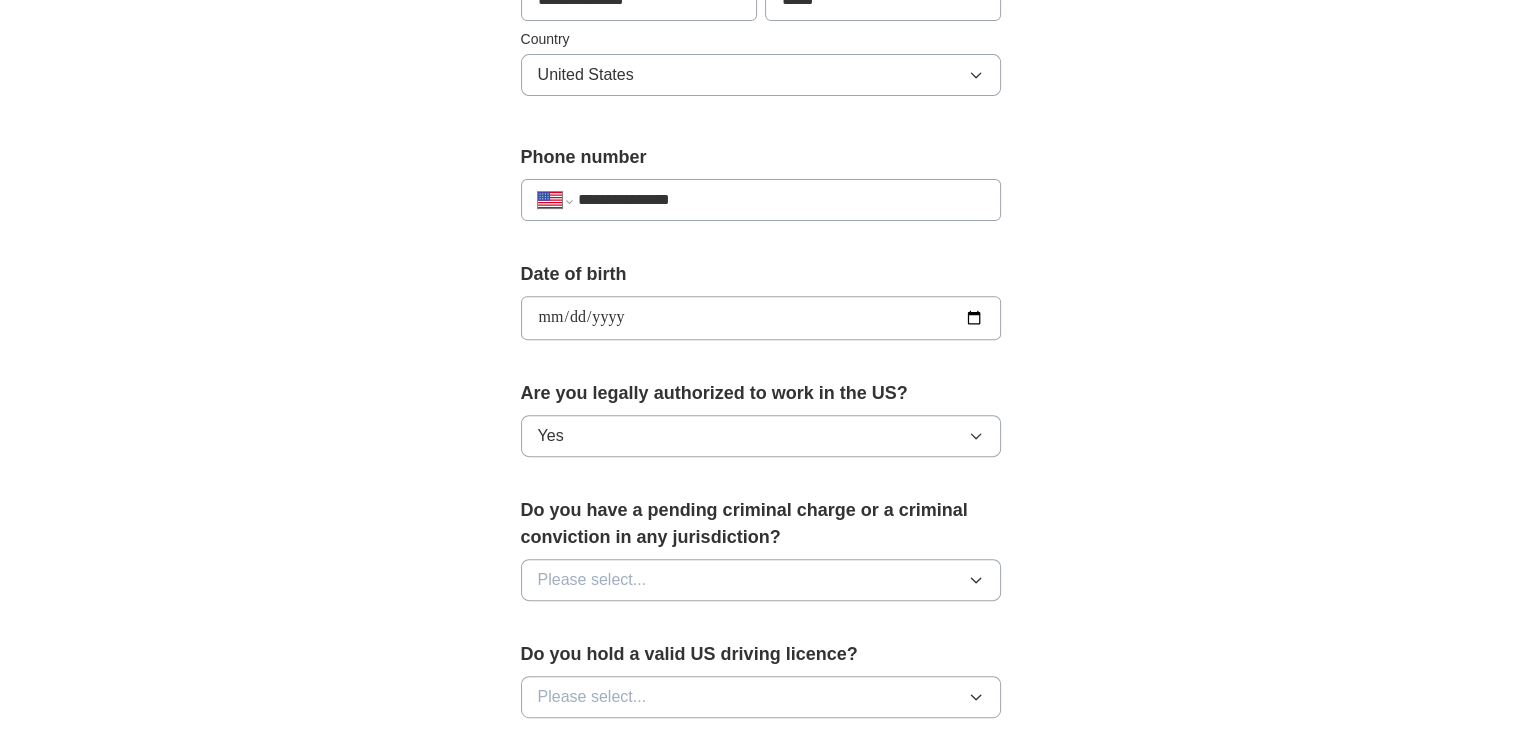 click on "Please select..." at bounding box center (761, 580) 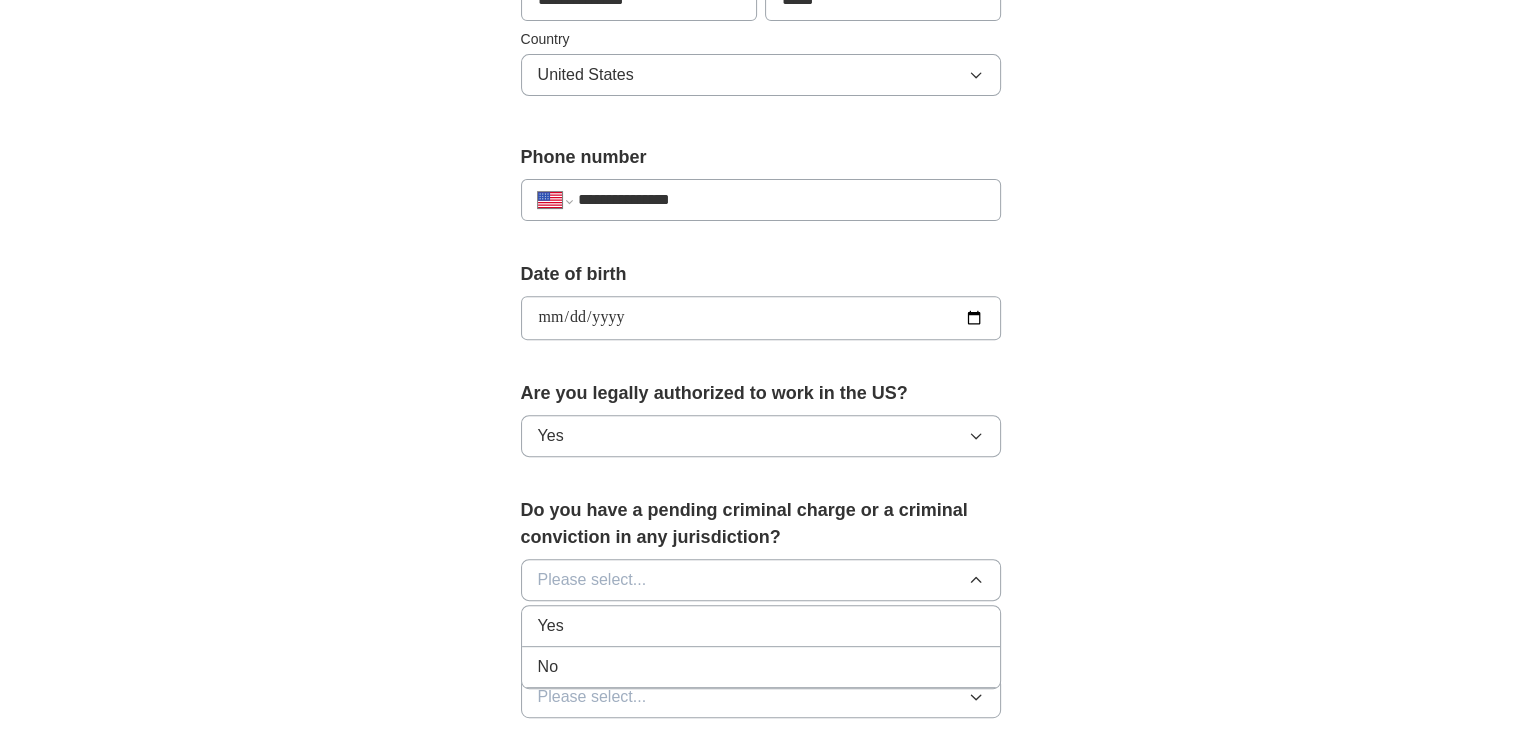 click on "No" at bounding box center (548, 667) 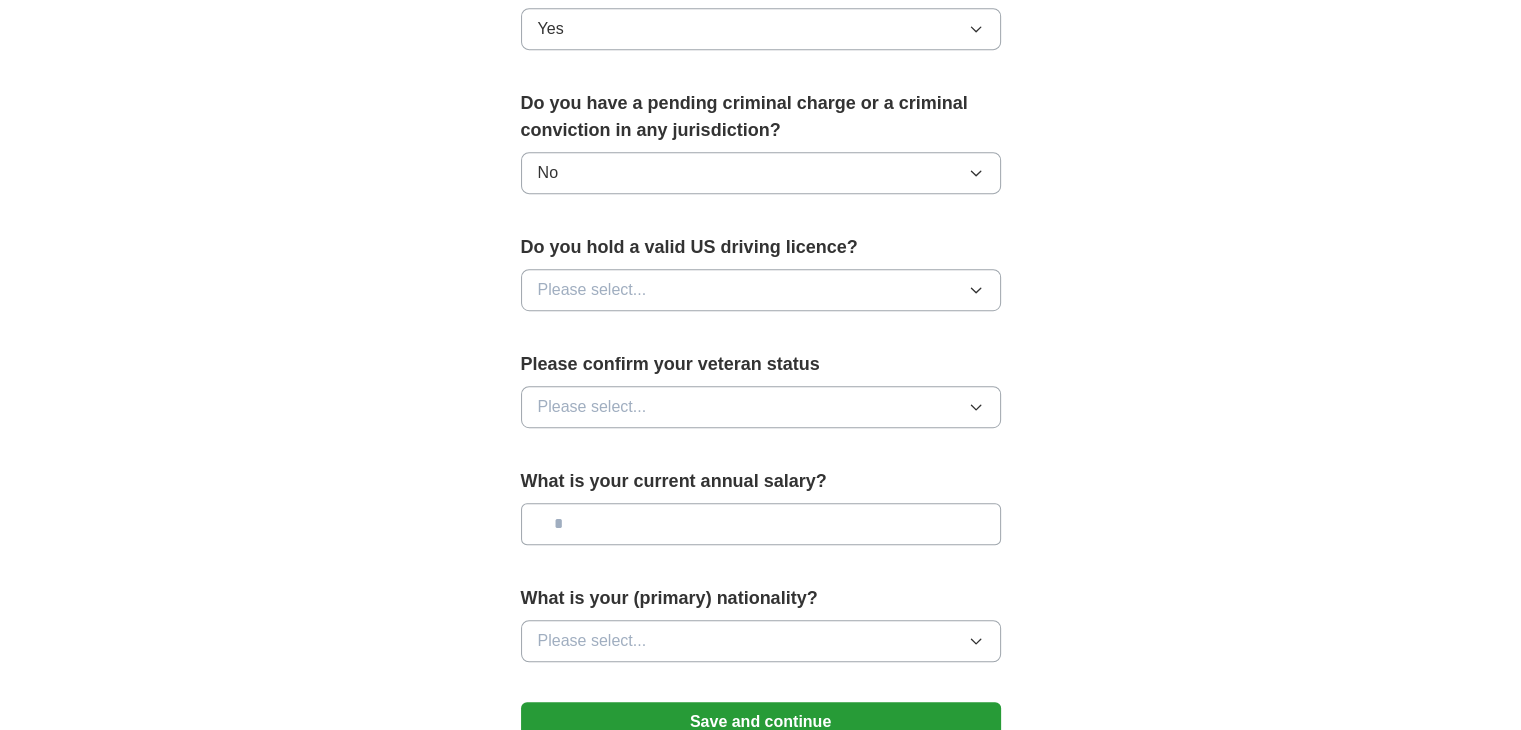 scroll, scrollTop: 1088, scrollLeft: 0, axis: vertical 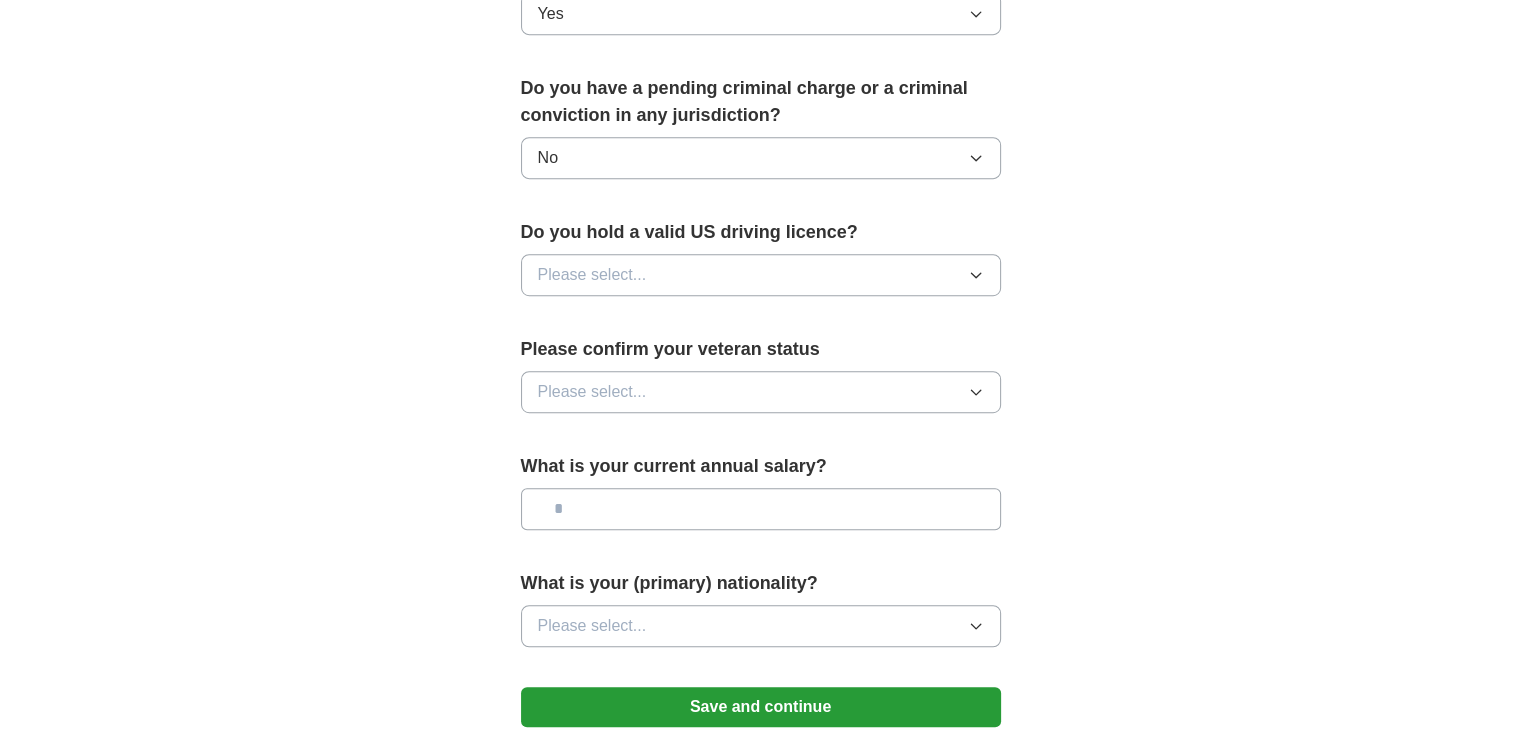 click on "Please select..." at bounding box center [761, 275] 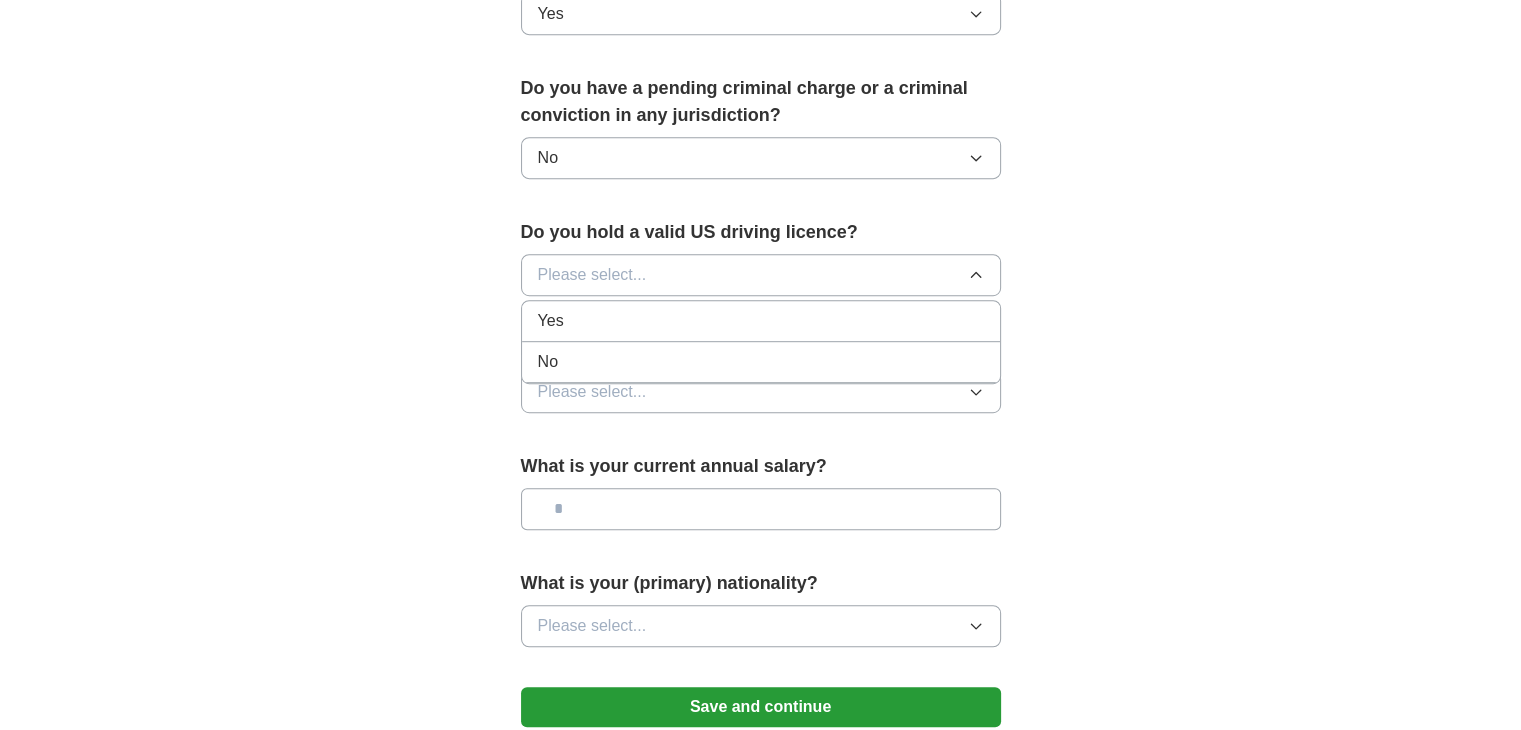 click on "Yes" at bounding box center [761, 321] 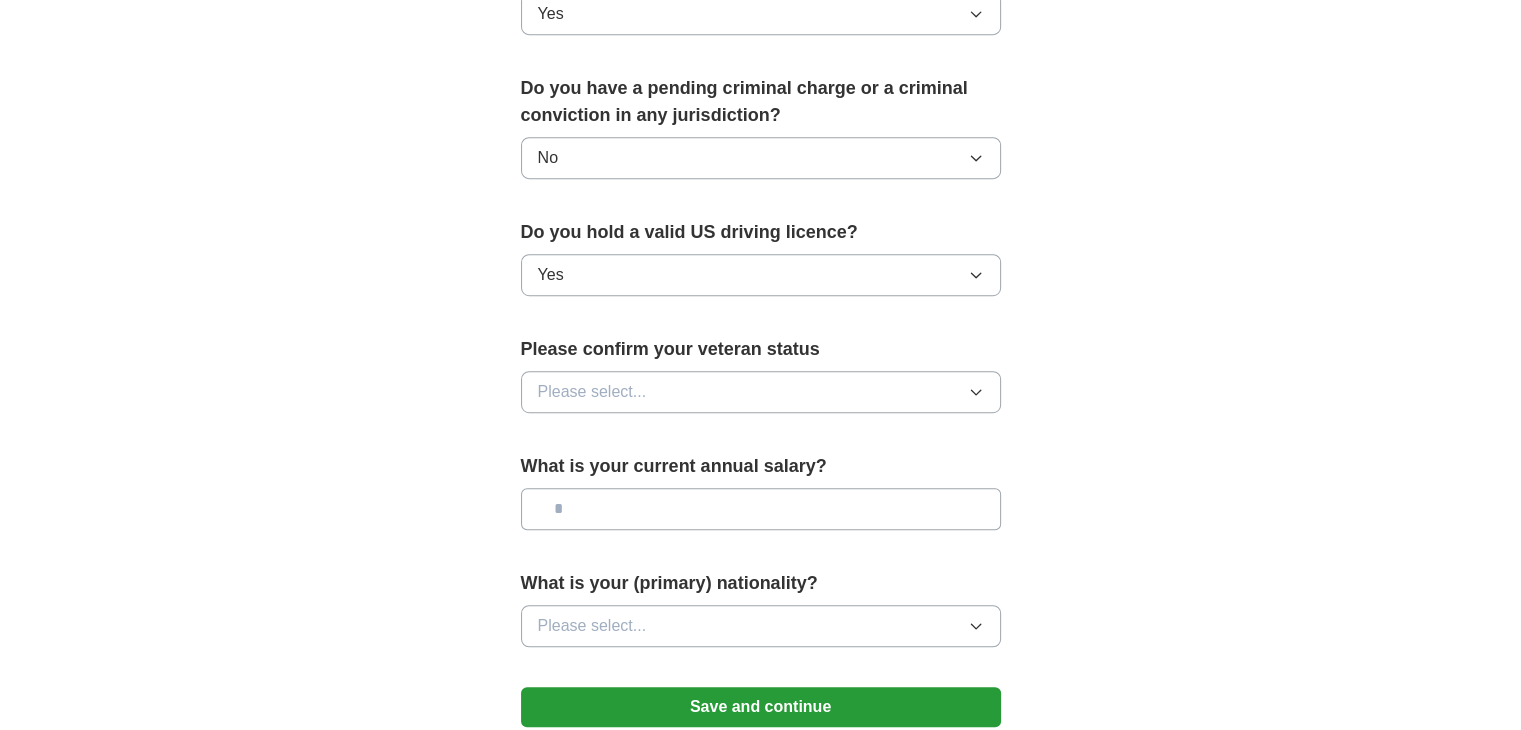 click on "Please select..." at bounding box center [761, 392] 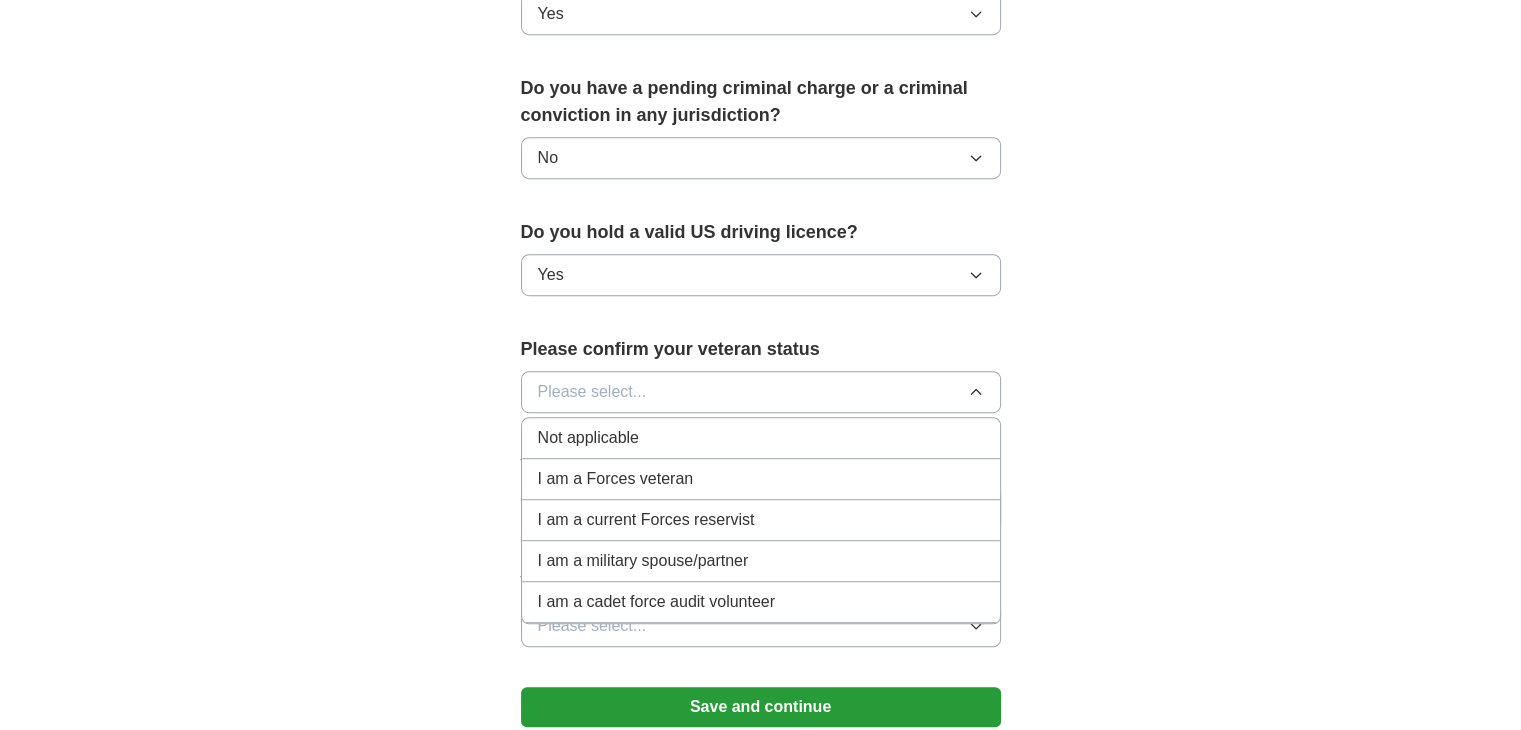 click on "Not applicable" at bounding box center [588, 438] 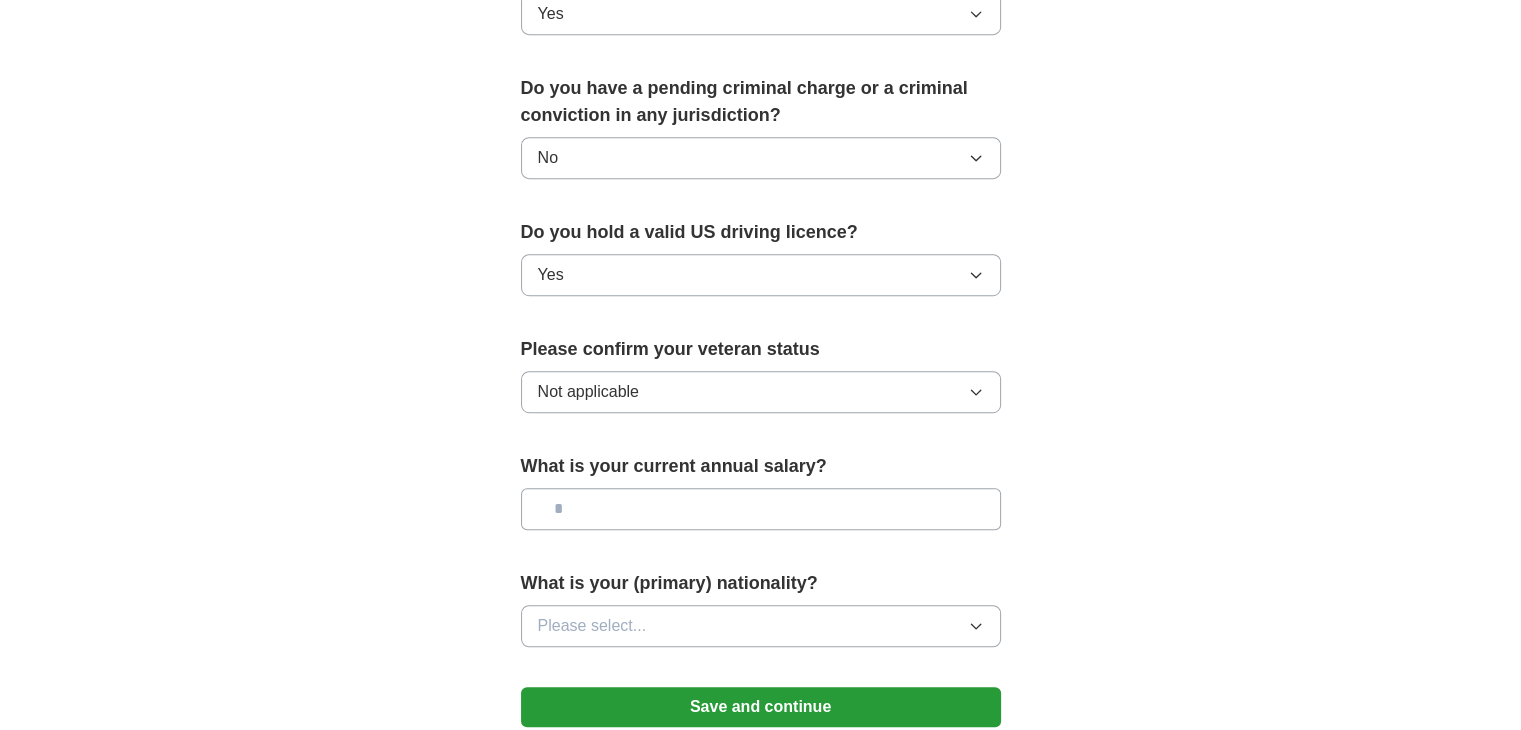 click at bounding box center (761, 509) 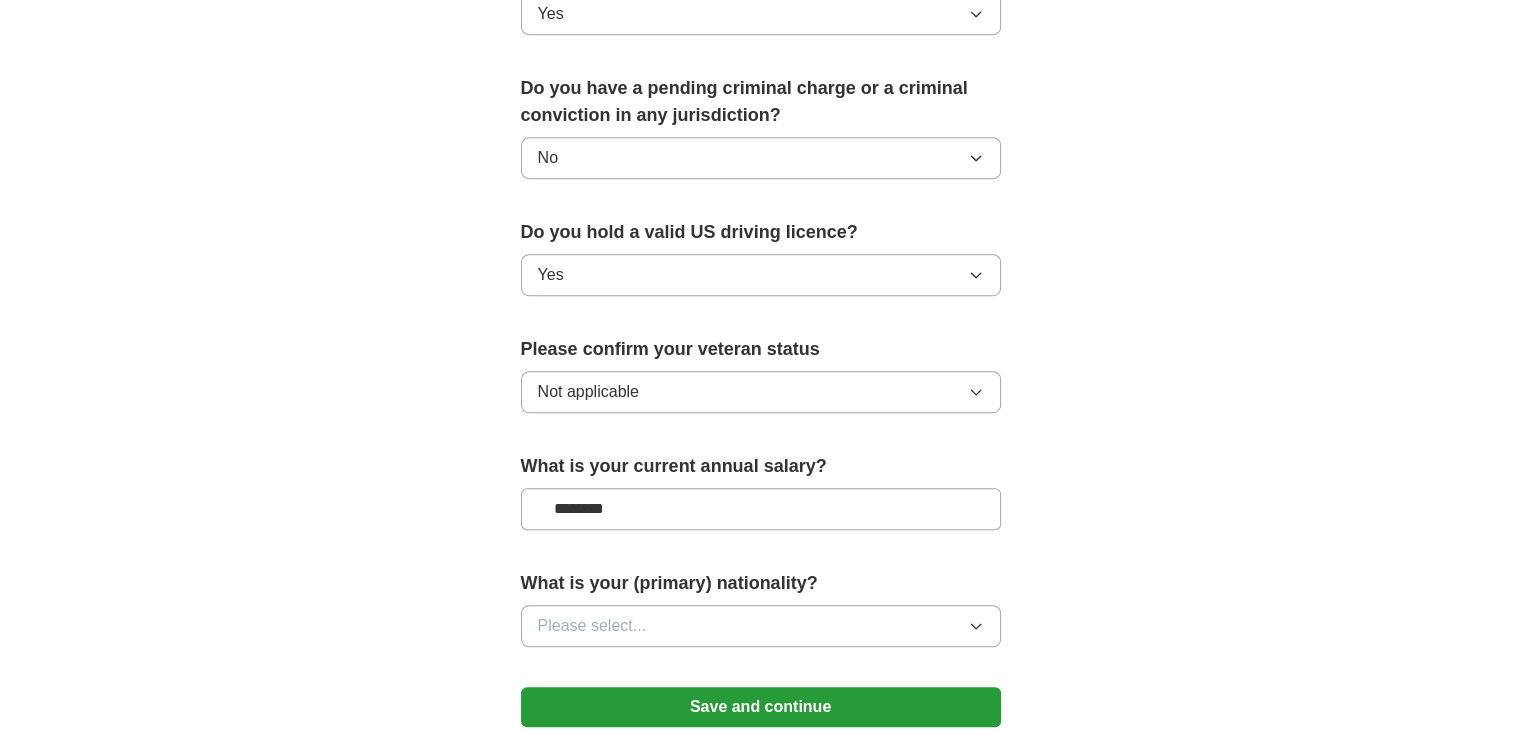 type on "********" 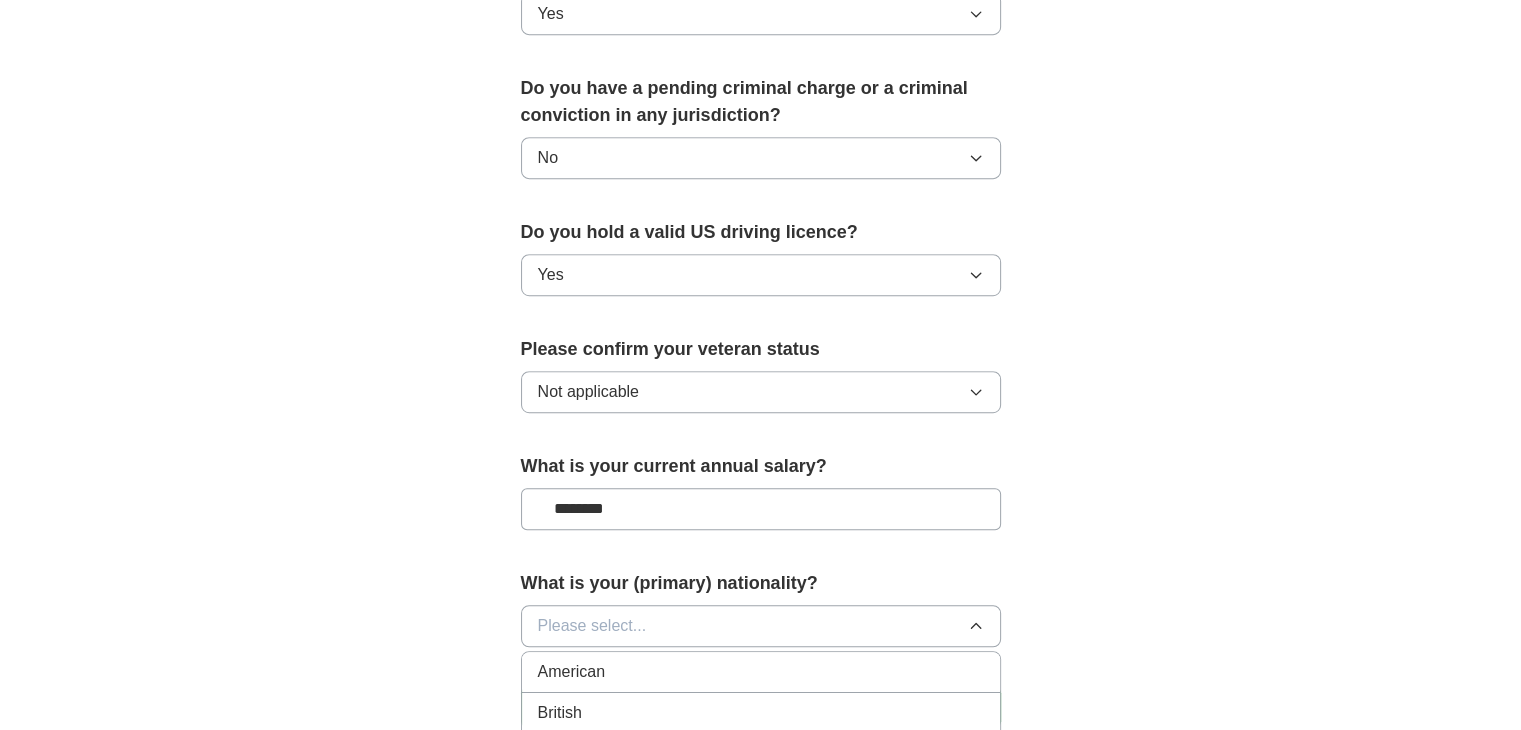 click on "British" at bounding box center [761, 713] 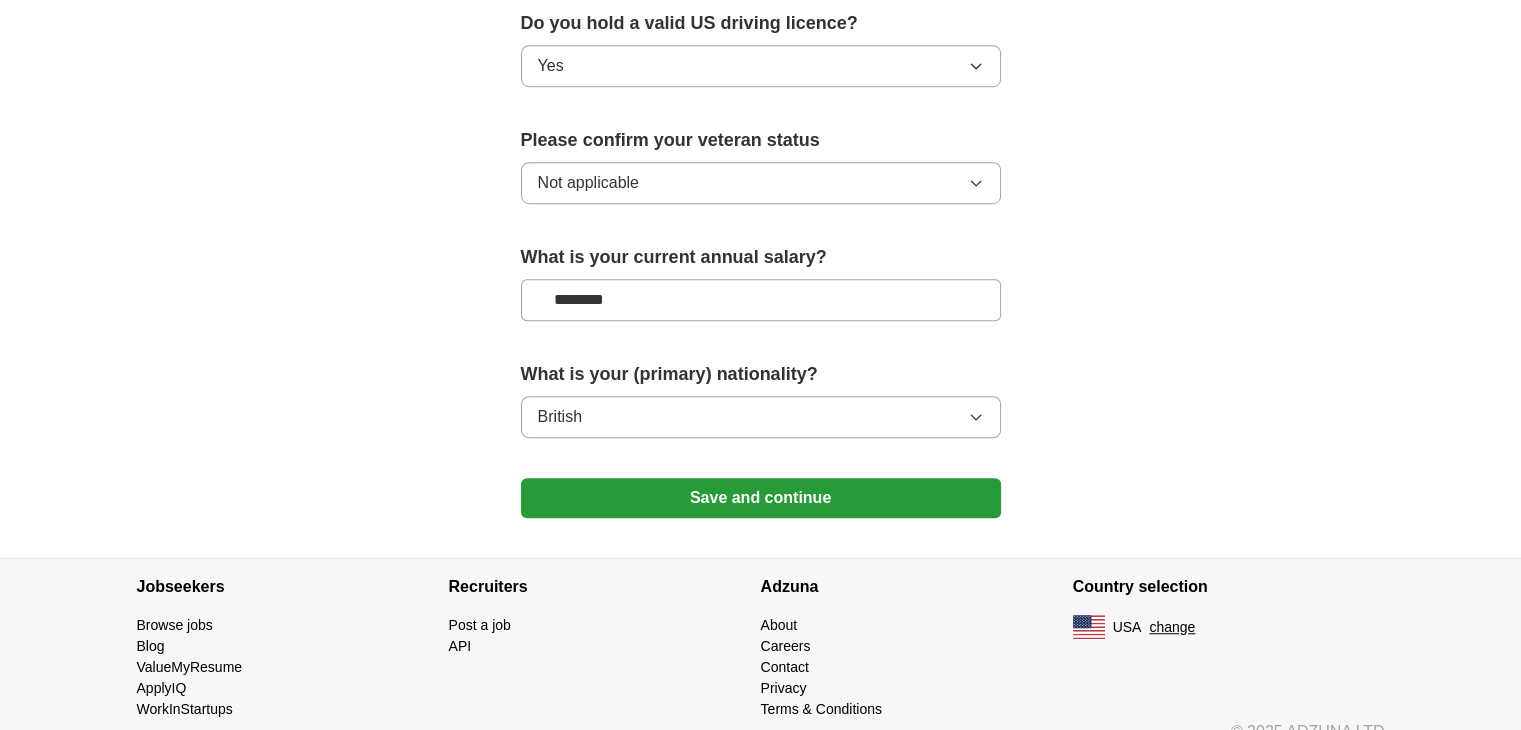 scroll, scrollTop: 1321, scrollLeft: 0, axis: vertical 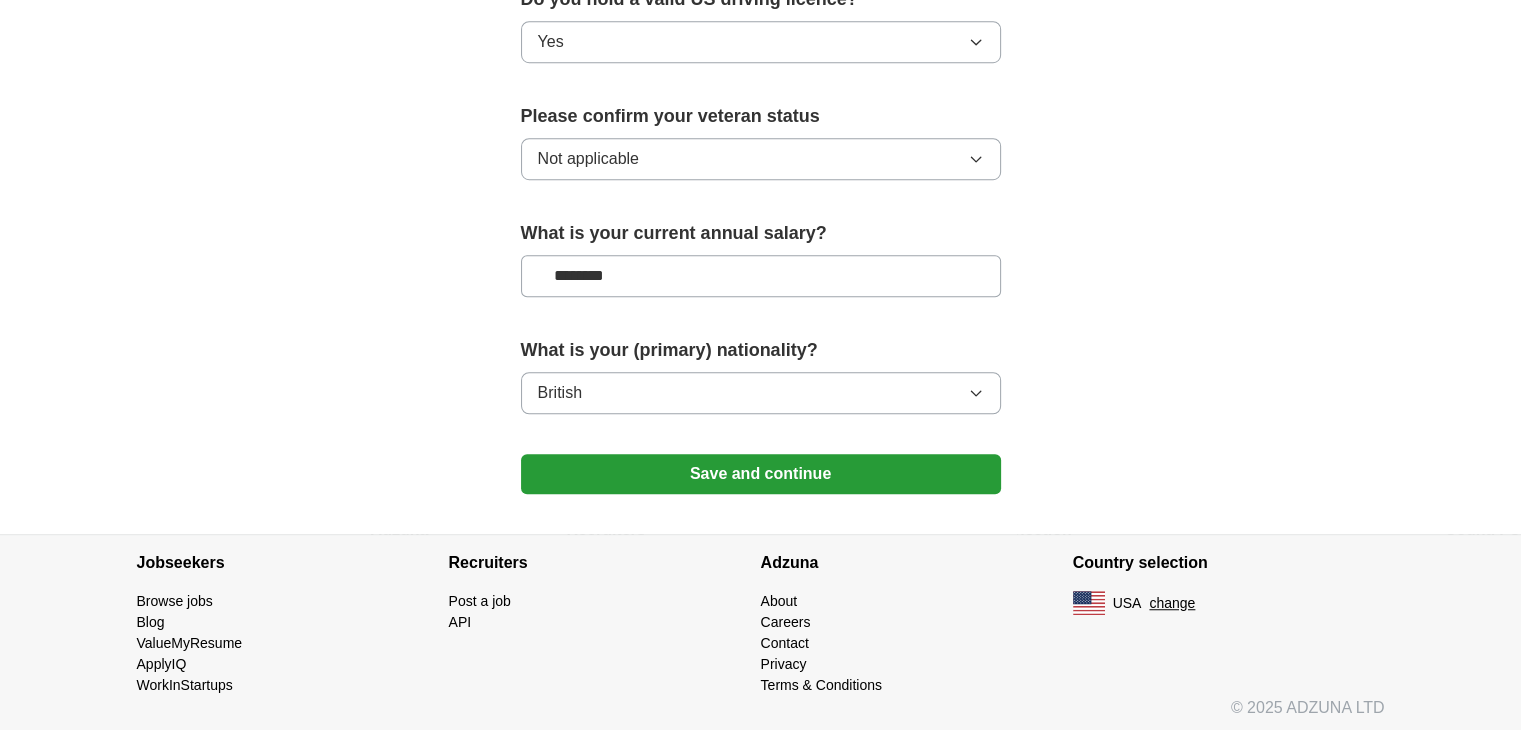 click on "Save and continue" at bounding box center (761, 474) 